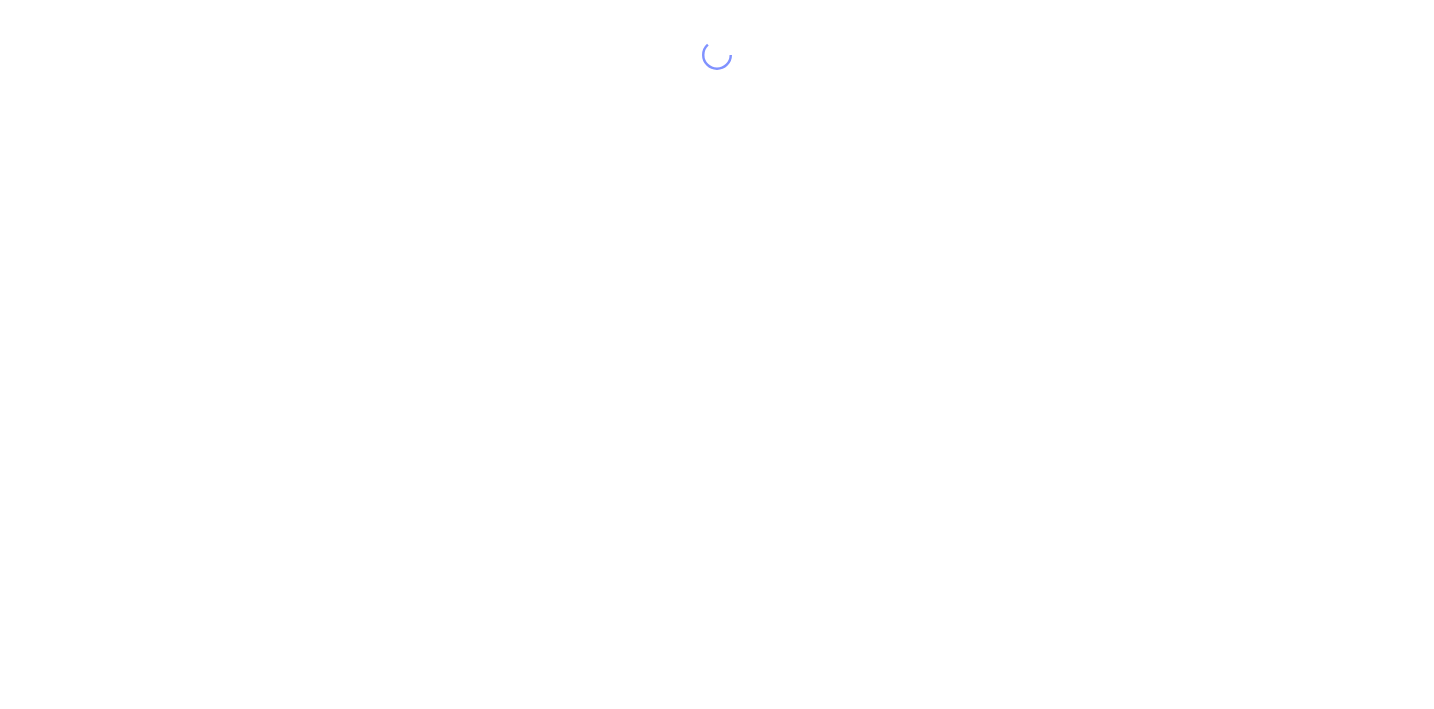 scroll, scrollTop: 0, scrollLeft: 0, axis: both 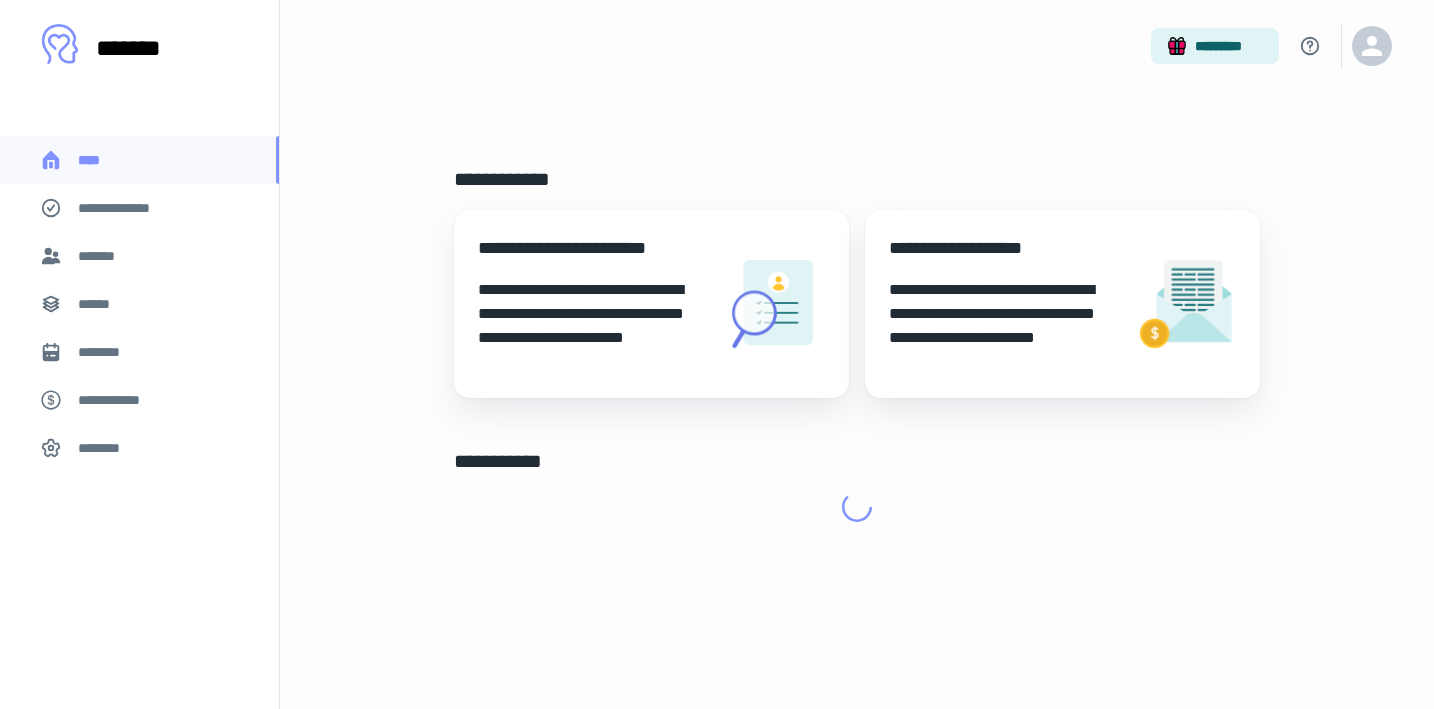 click on "*******" at bounding box center (139, 256) 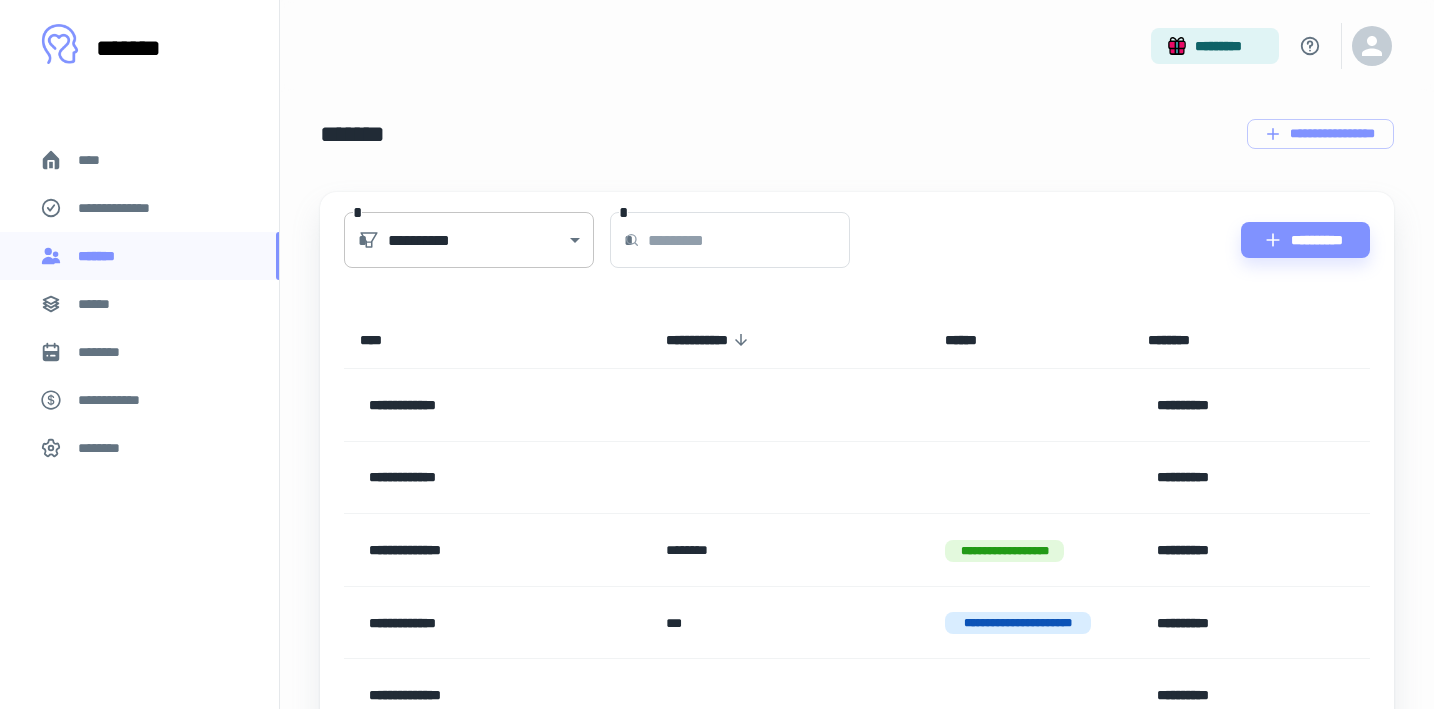 click on "**********" at bounding box center (717, 354) 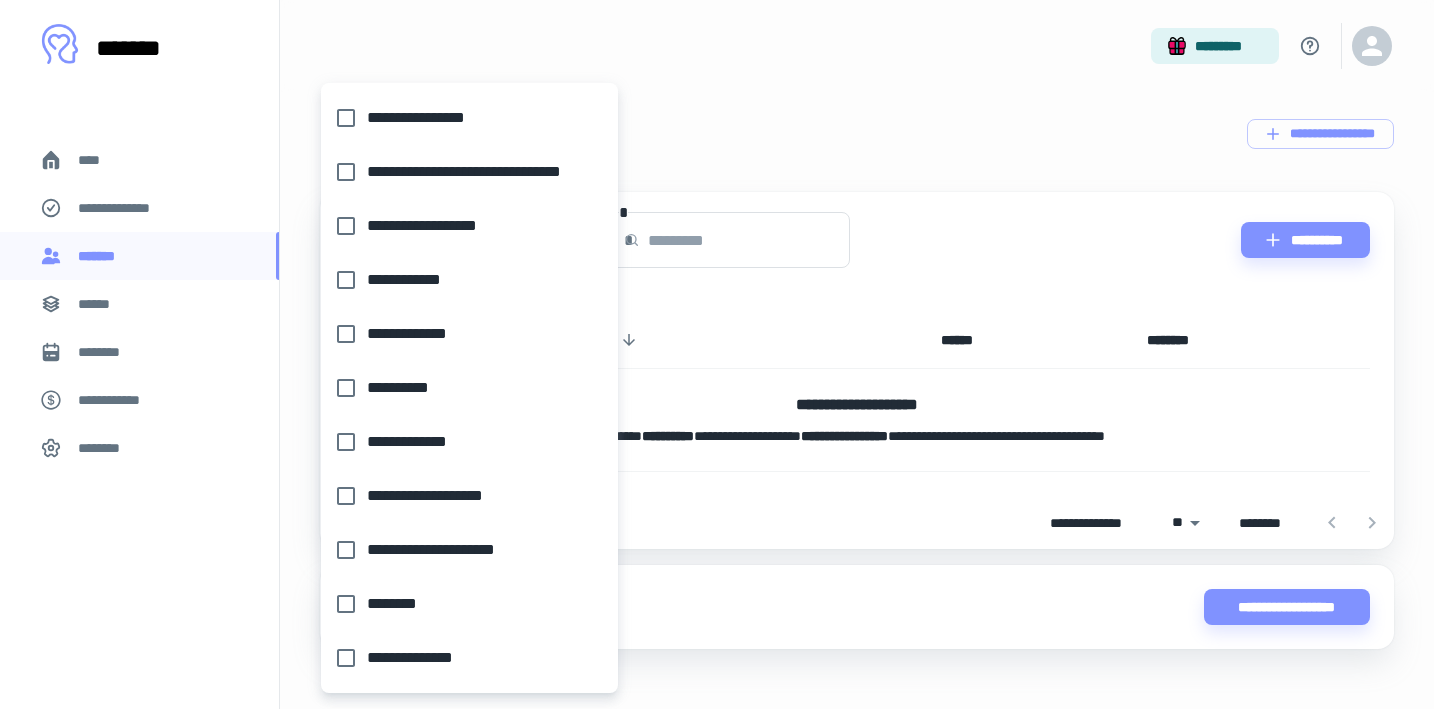 type on "**********" 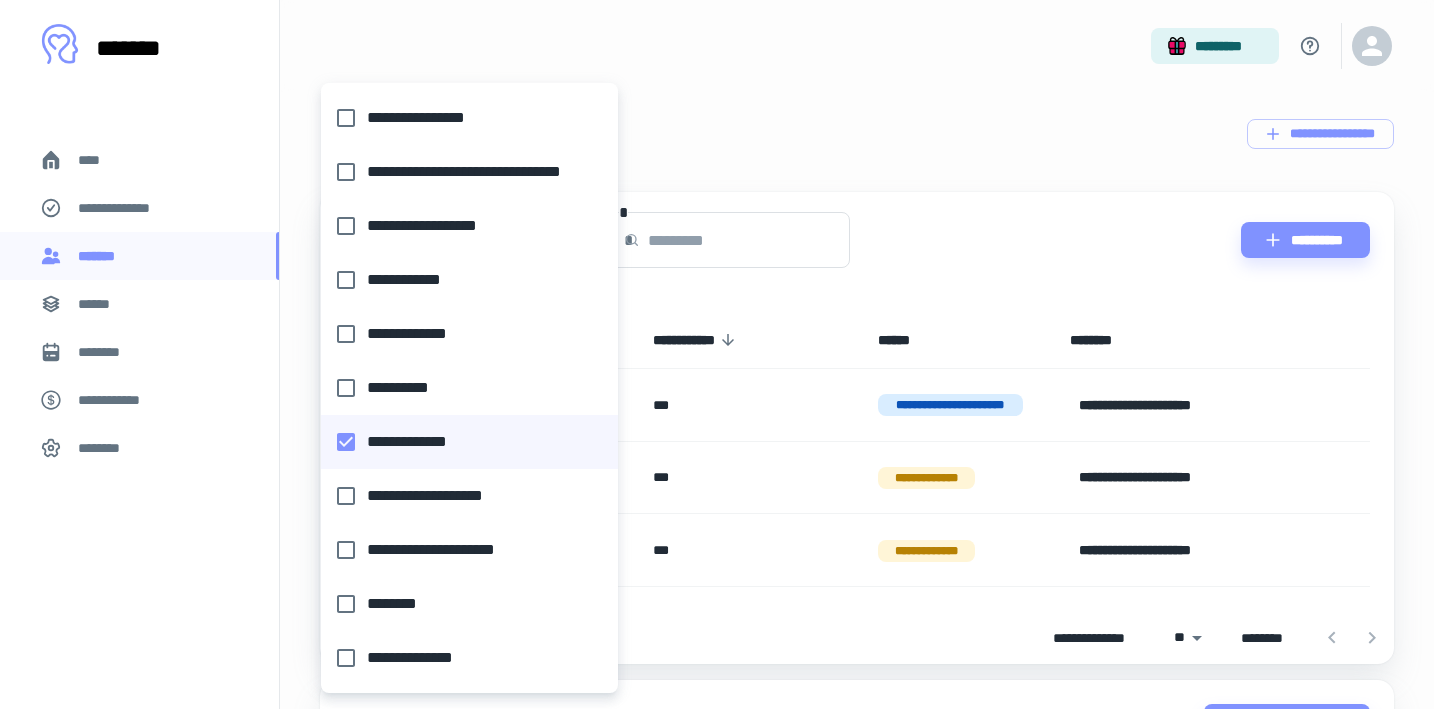 click at bounding box center (717, 354) 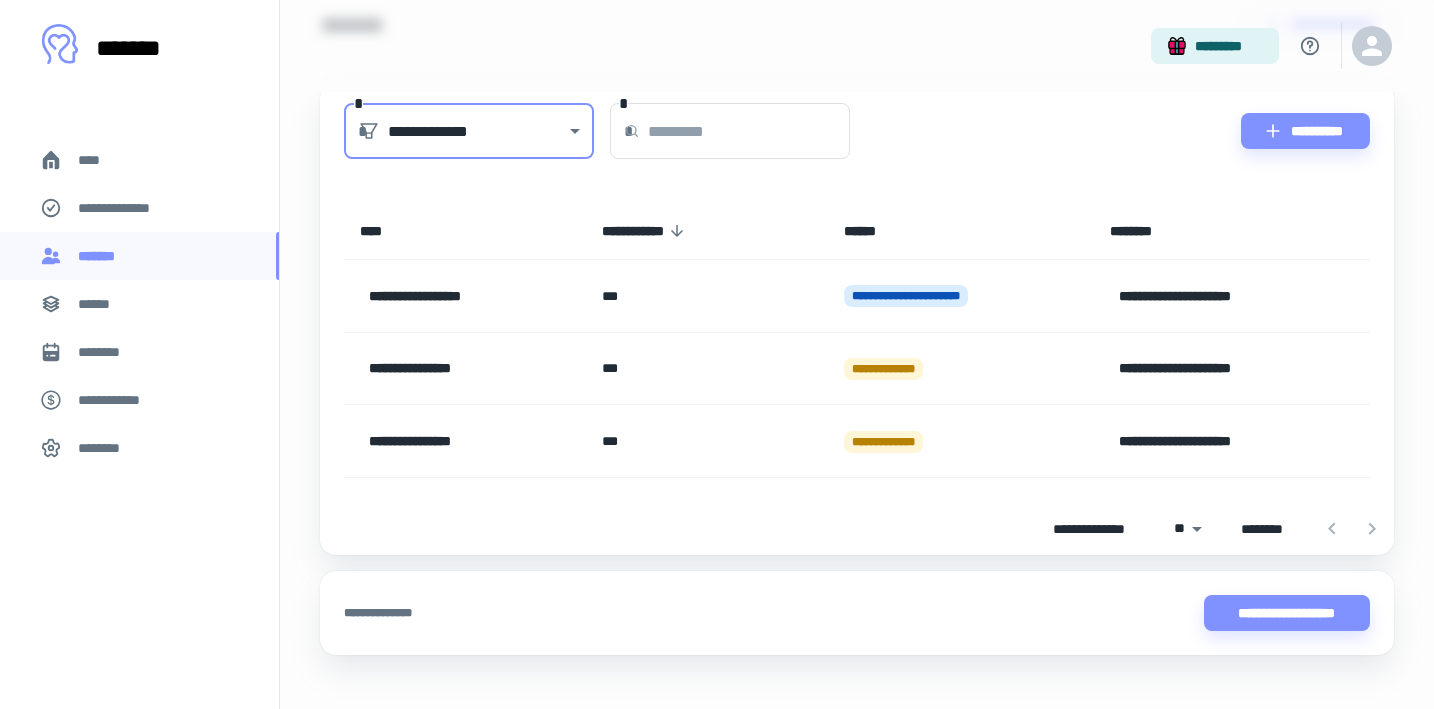 scroll, scrollTop: 112, scrollLeft: 0, axis: vertical 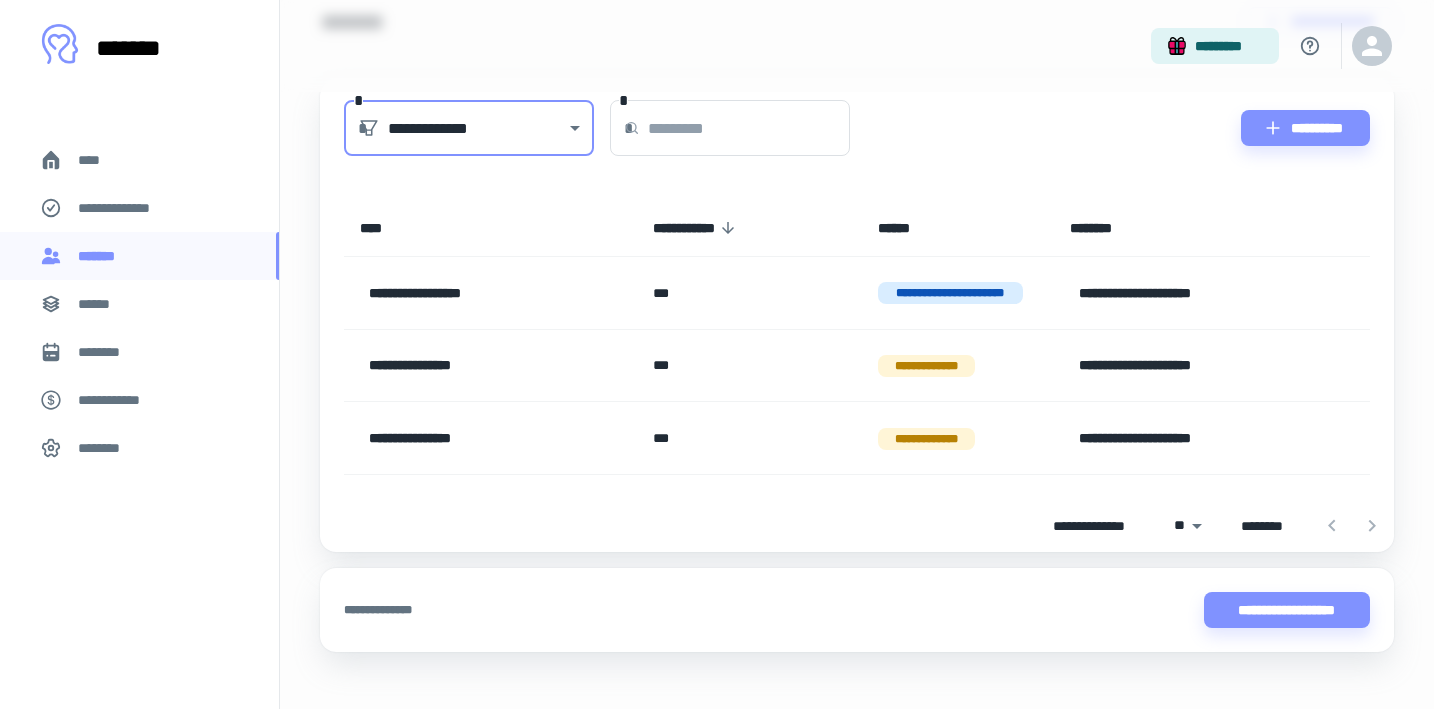 click on "**********" at bounding box center (717, 242) 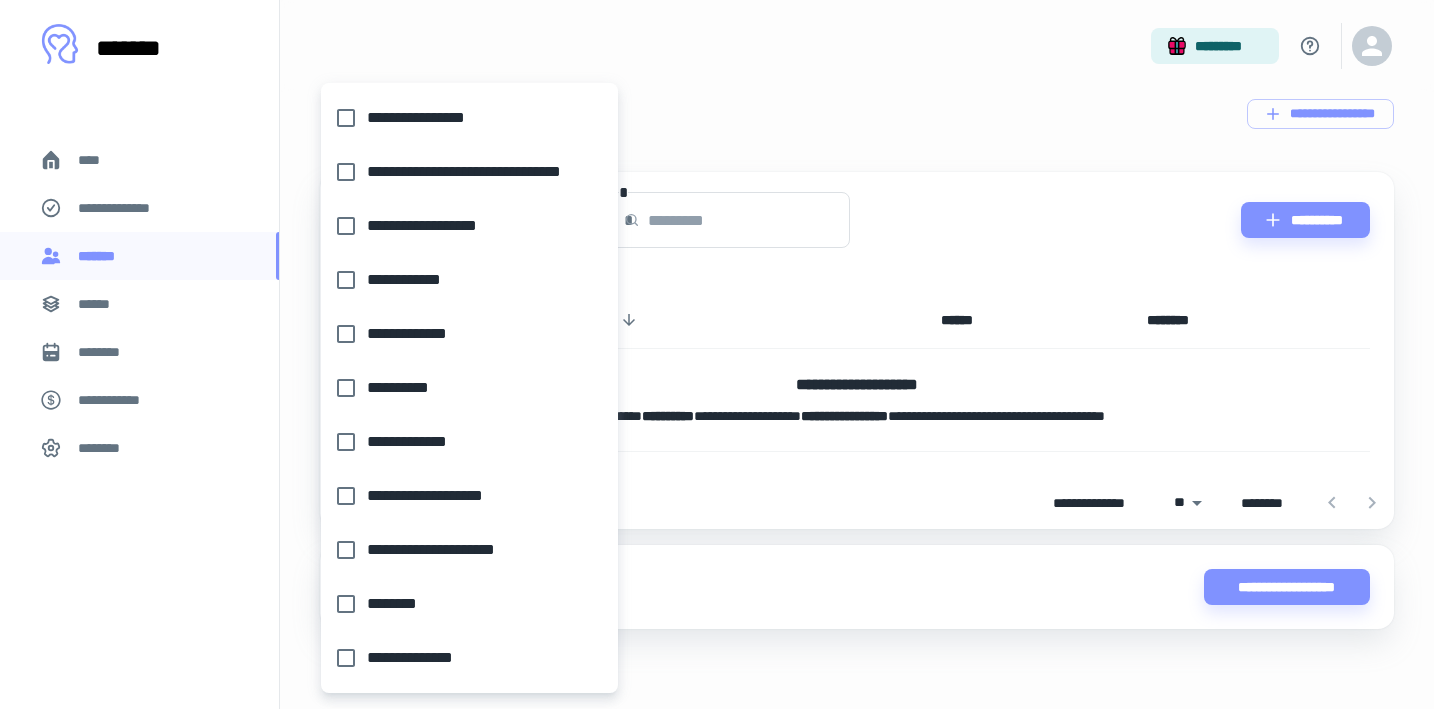 scroll, scrollTop: 20, scrollLeft: 0, axis: vertical 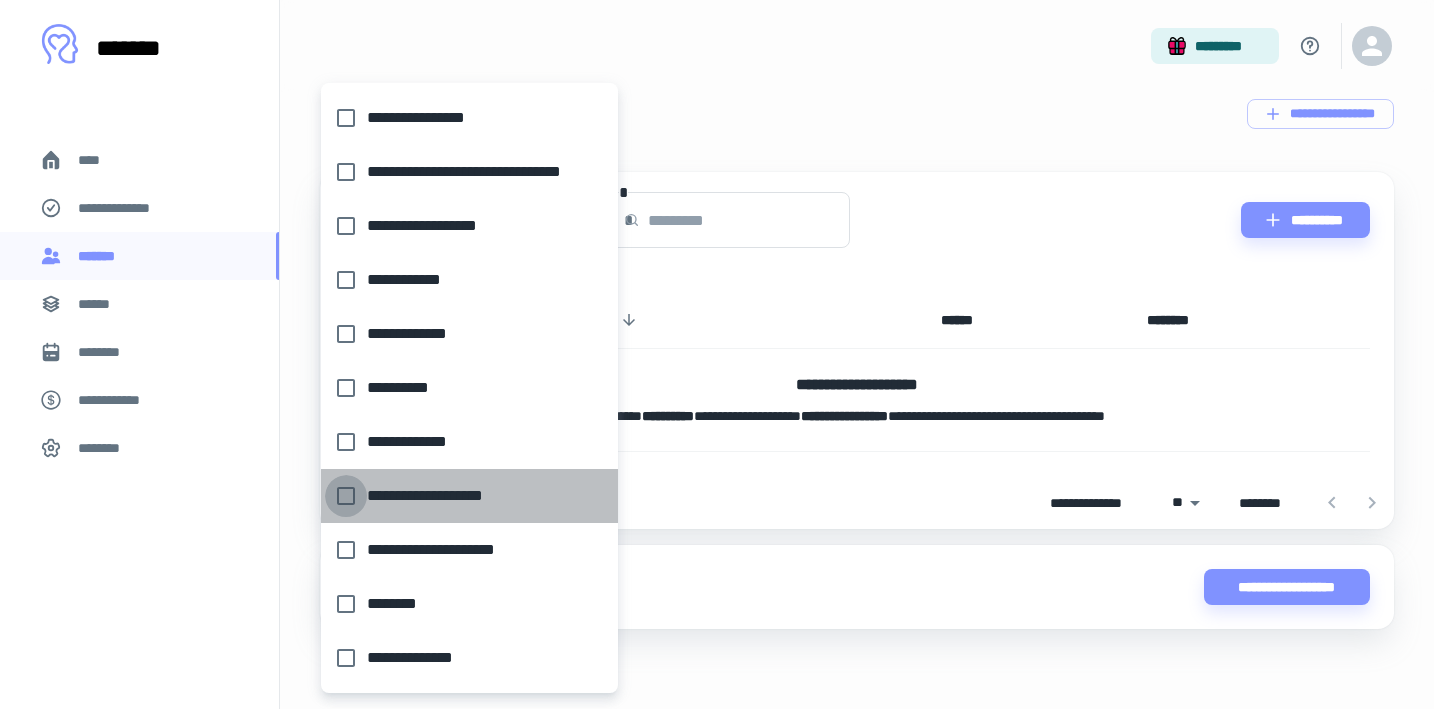type on "**********" 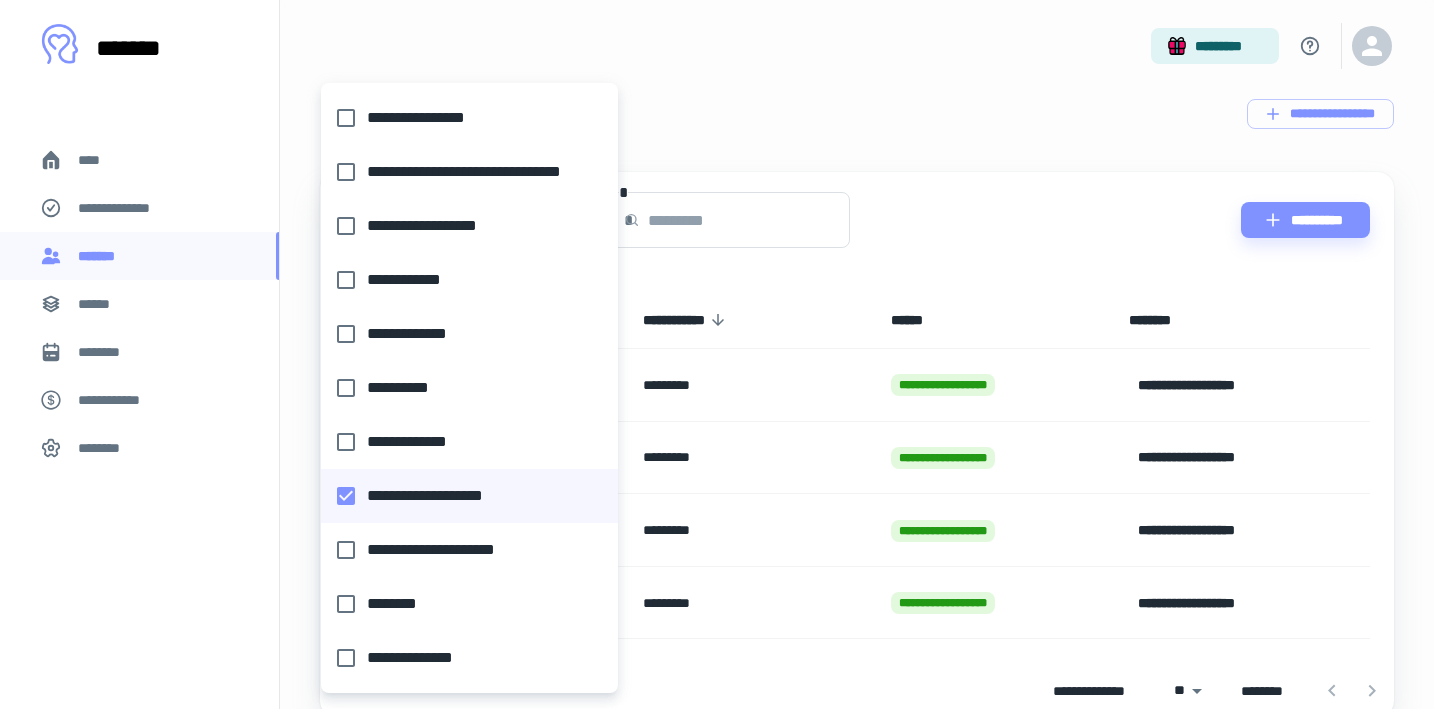 click at bounding box center (717, 354) 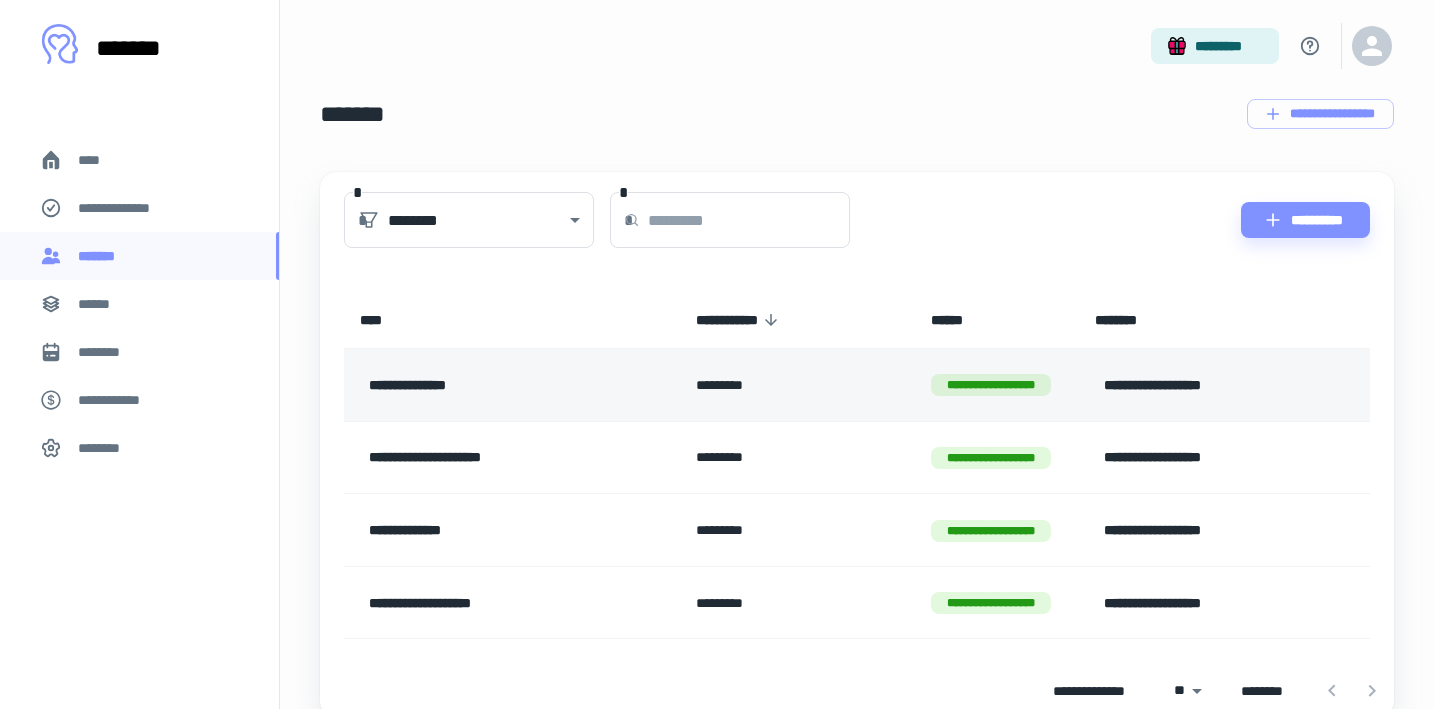 click on "**********" at bounding box center (499, 385) 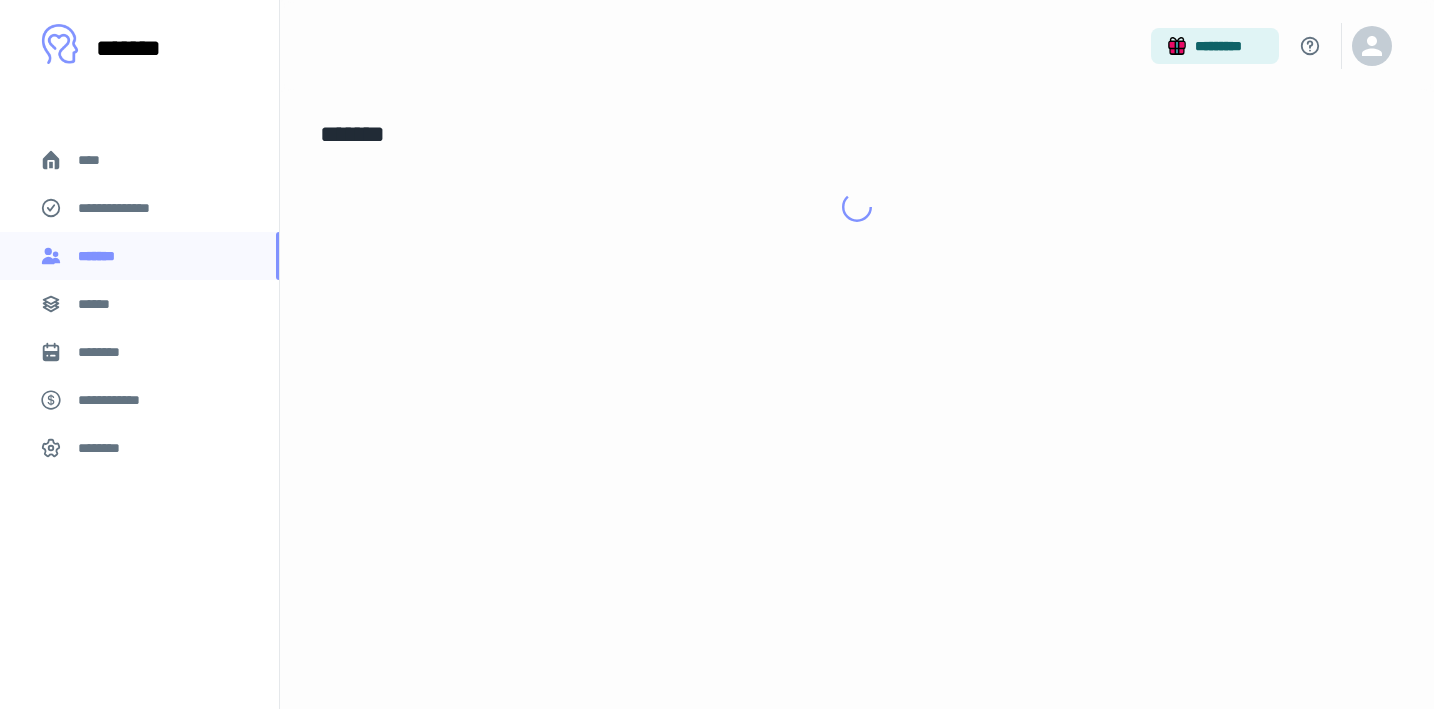 scroll, scrollTop: 0, scrollLeft: 0, axis: both 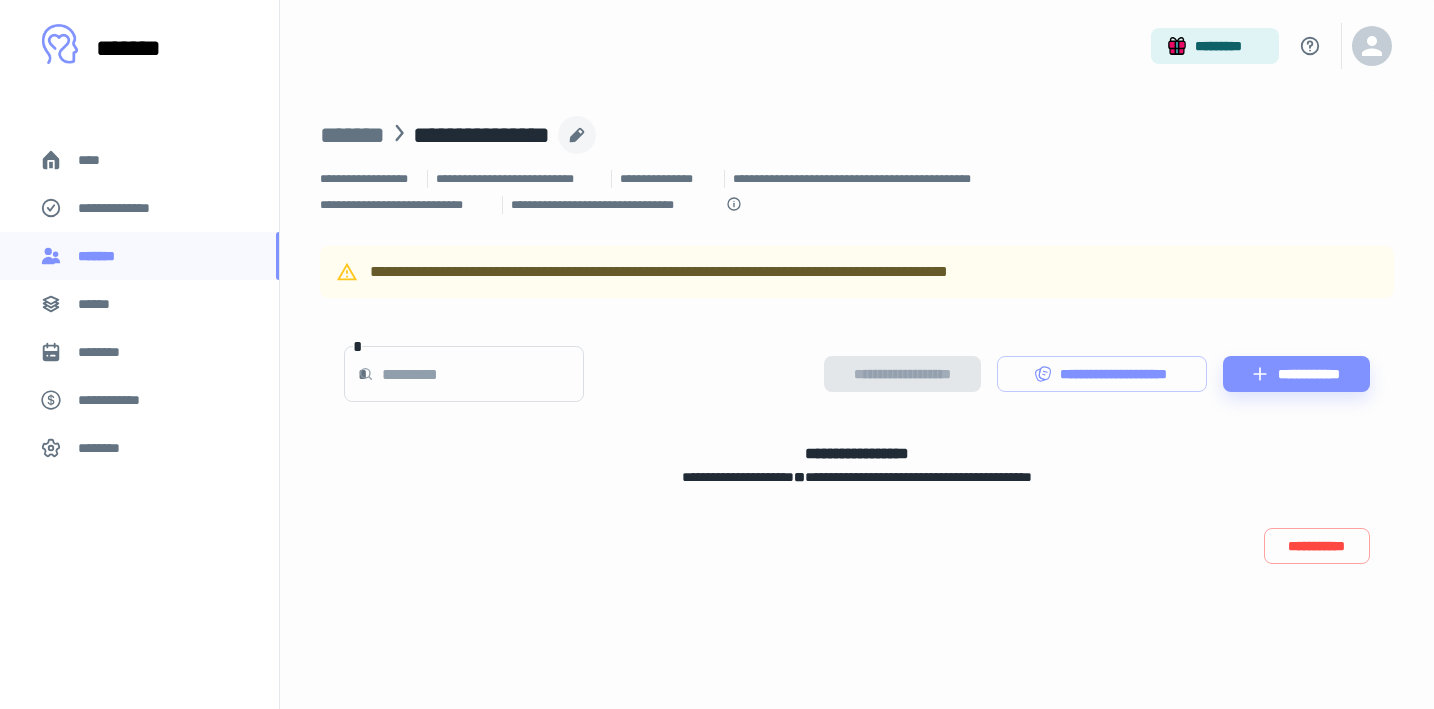 click 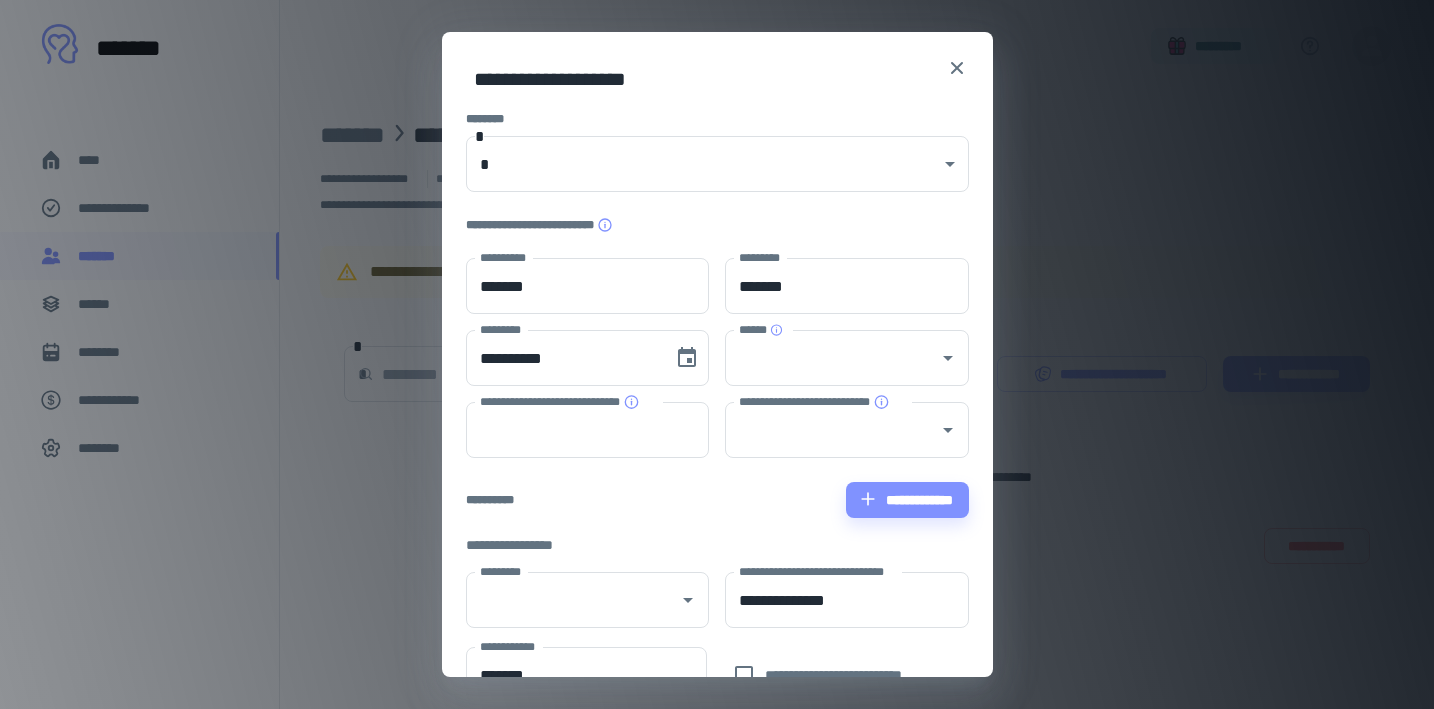 type on "*" 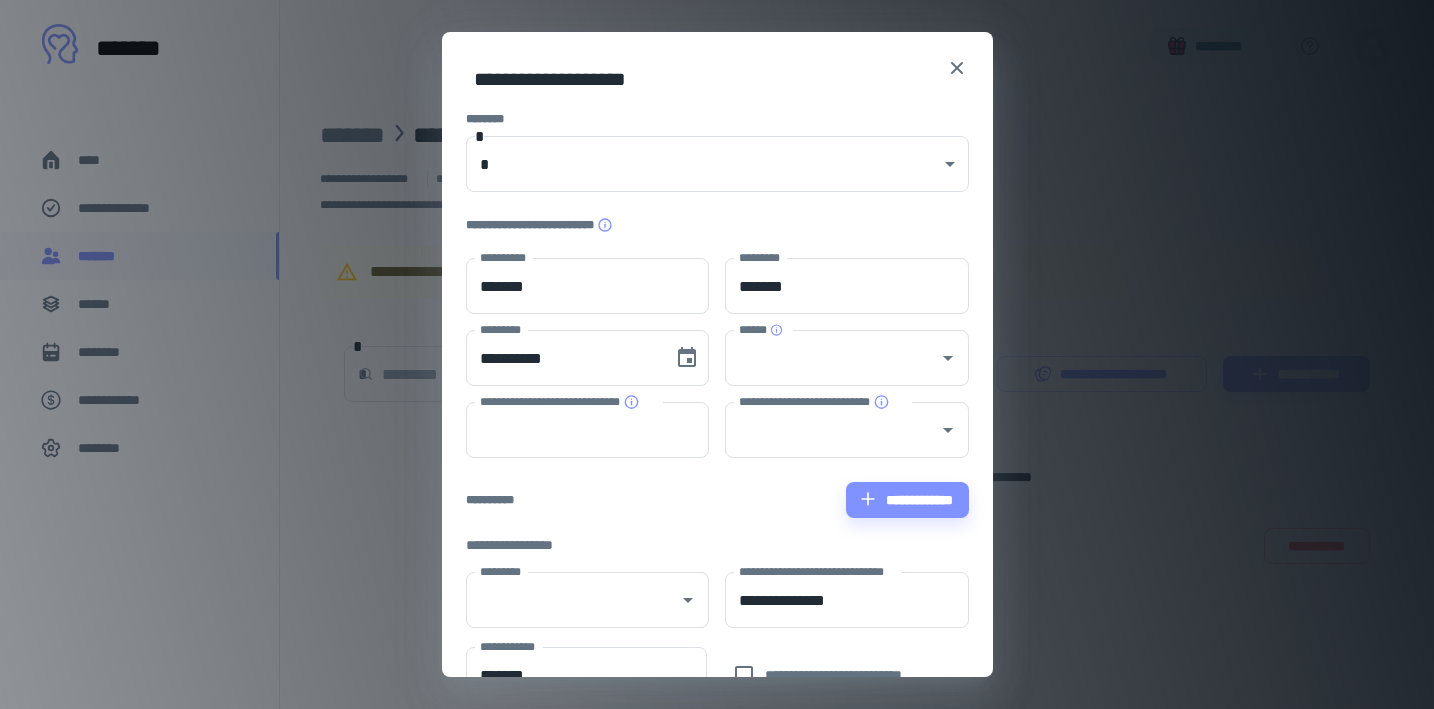 type on "**********" 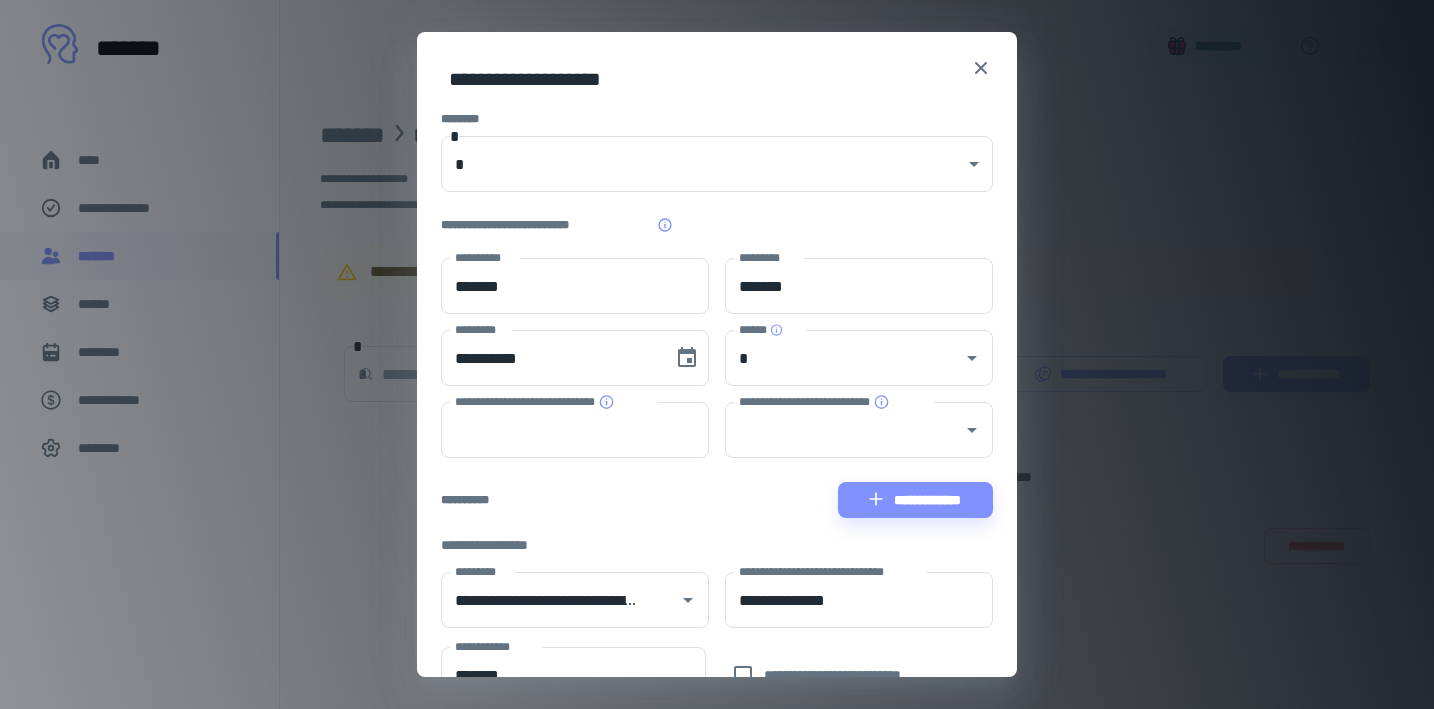 click on "**********" at bounding box center (717, 785) 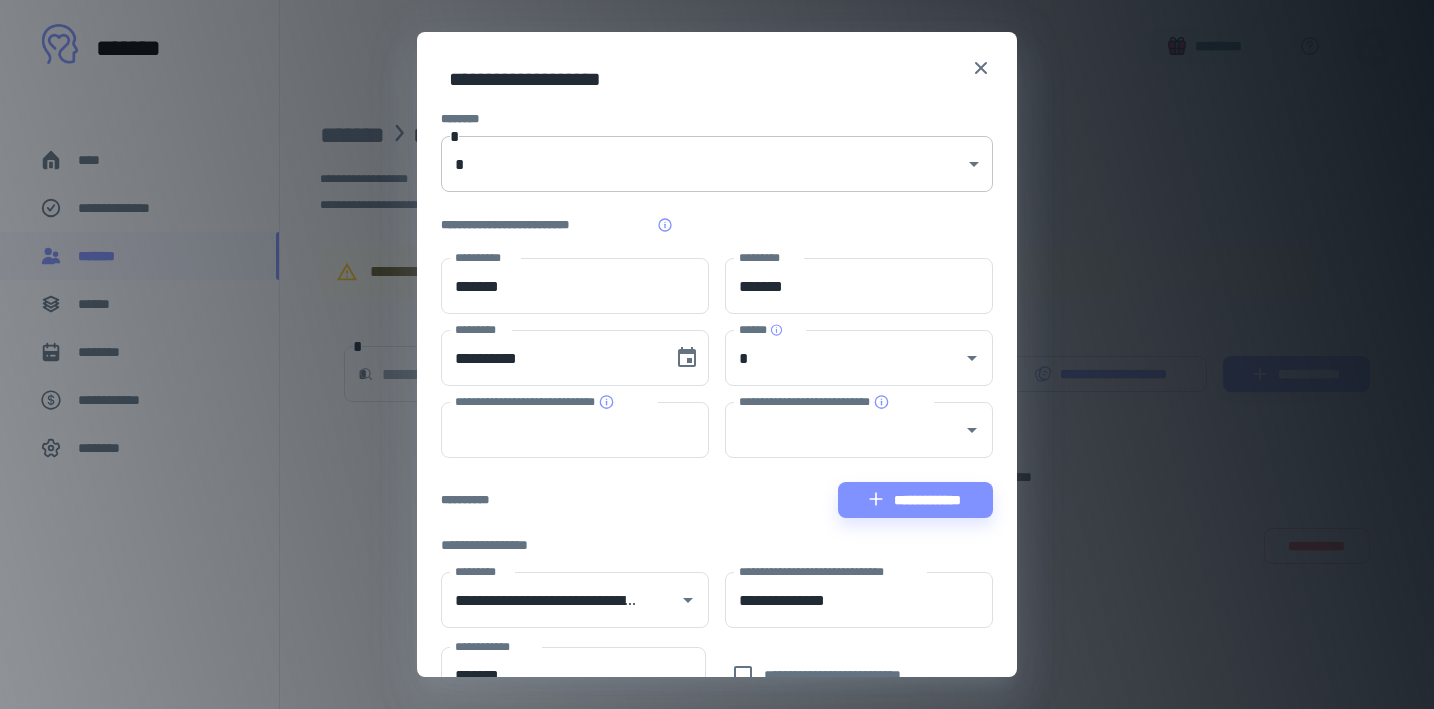 click on "**********" at bounding box center (717, 354) 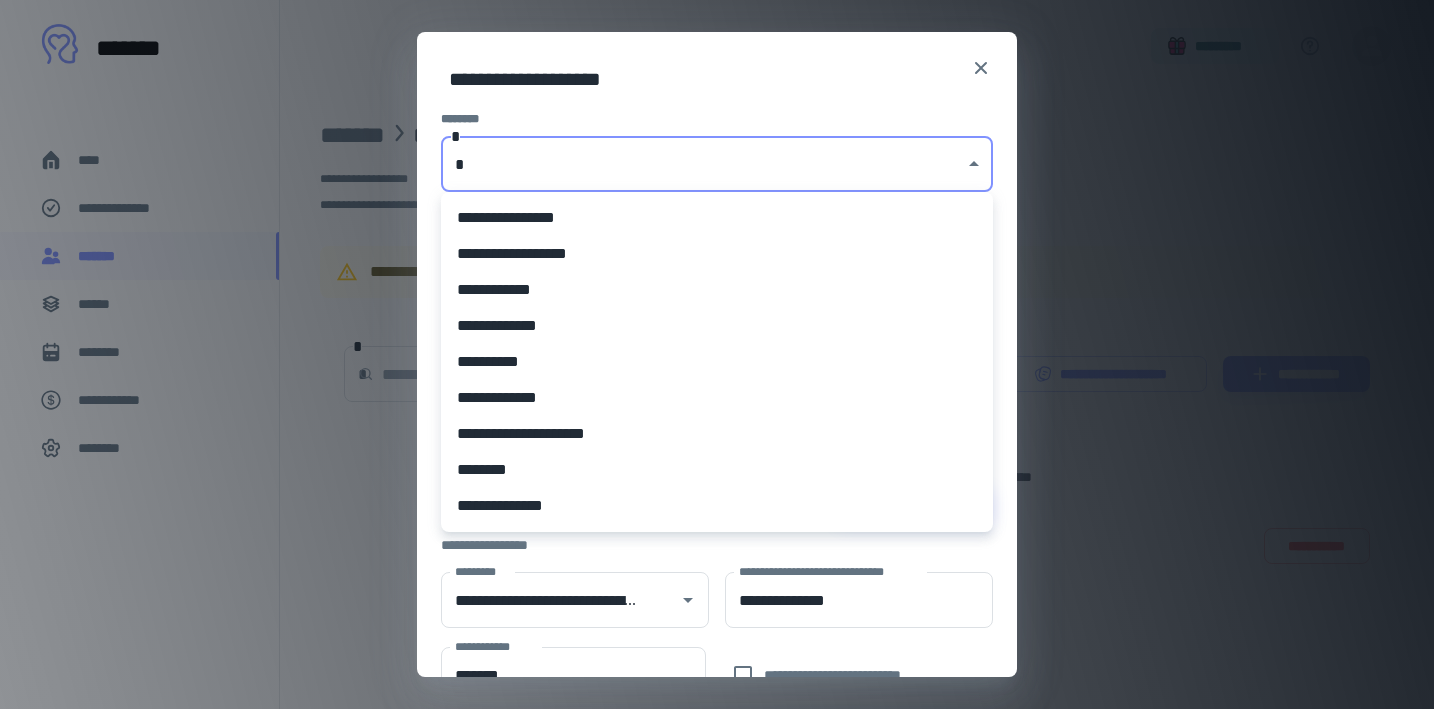 click on "**********" at bounding box center (717, 398) 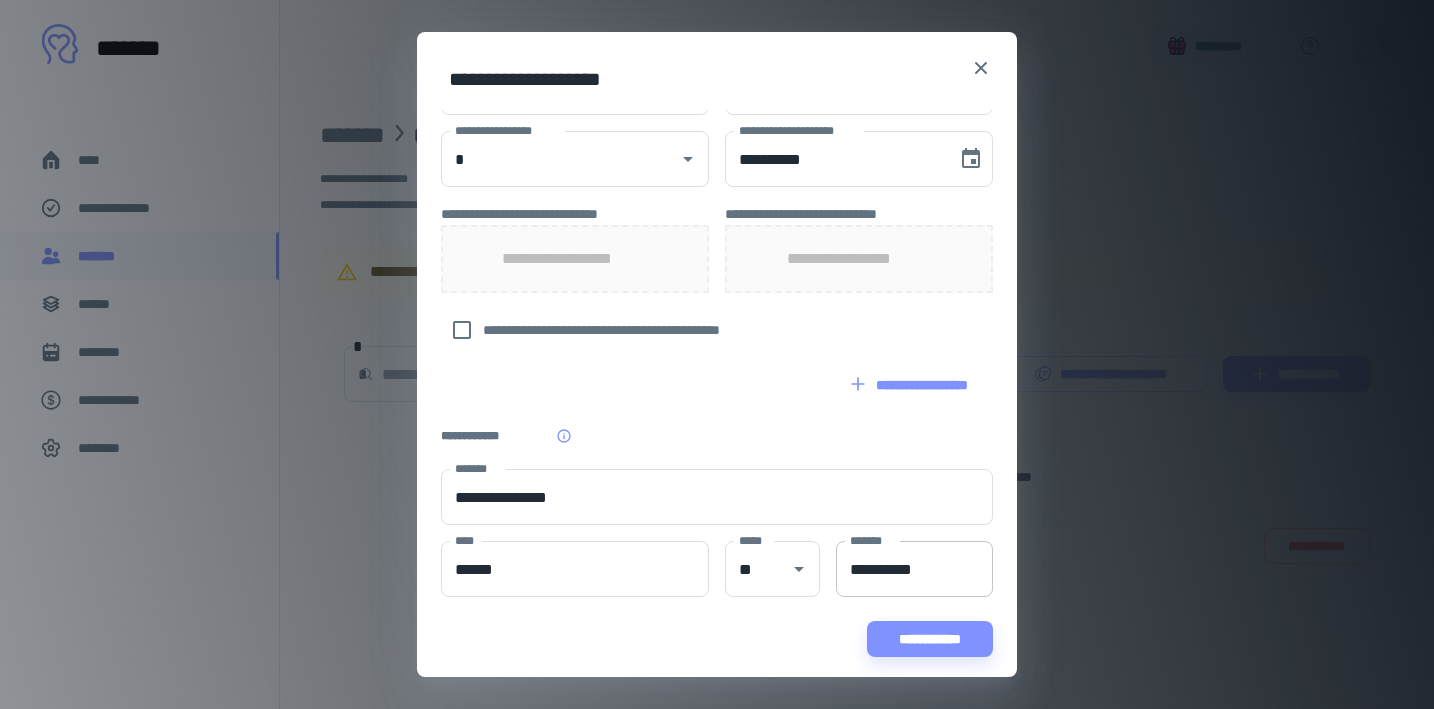 scroll, scrollTop: 804, scrollLeft: 0, axis: vertical 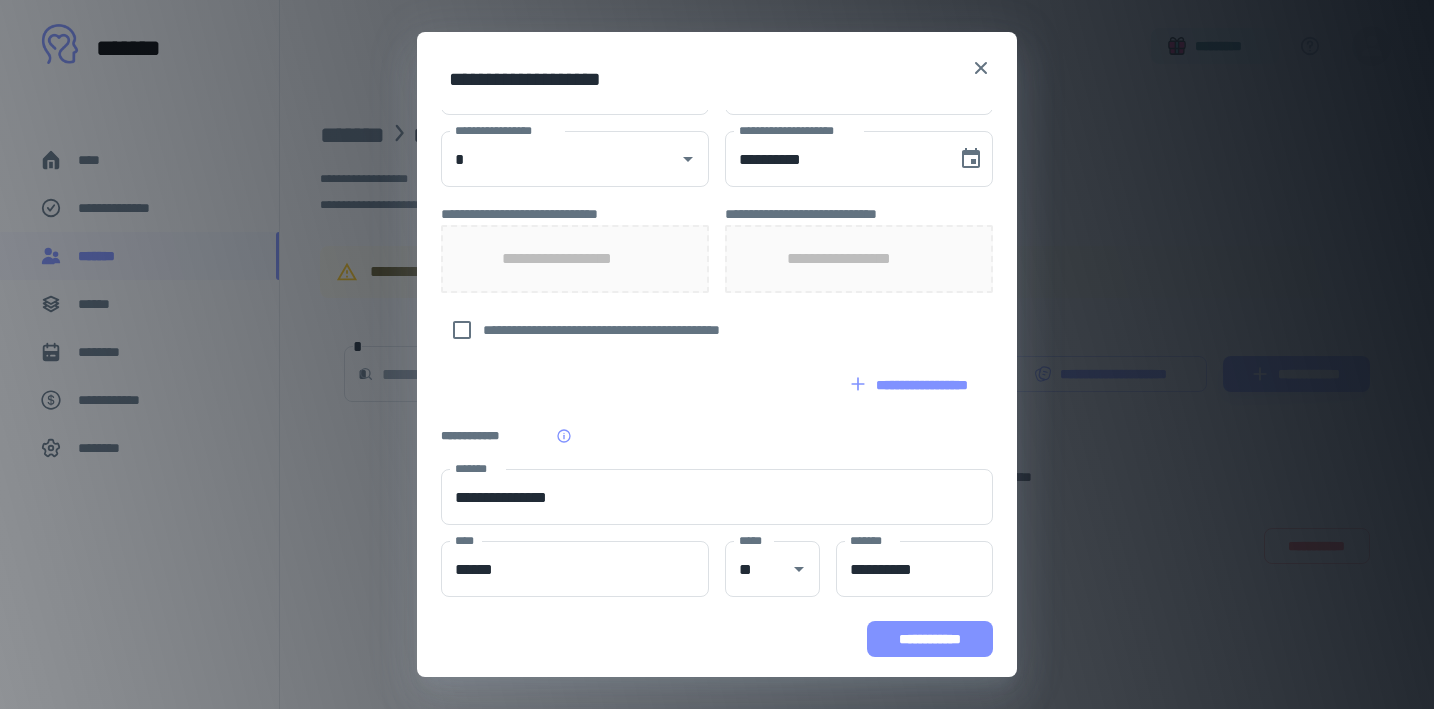 click on "**********" at bounding box center (930, 639) 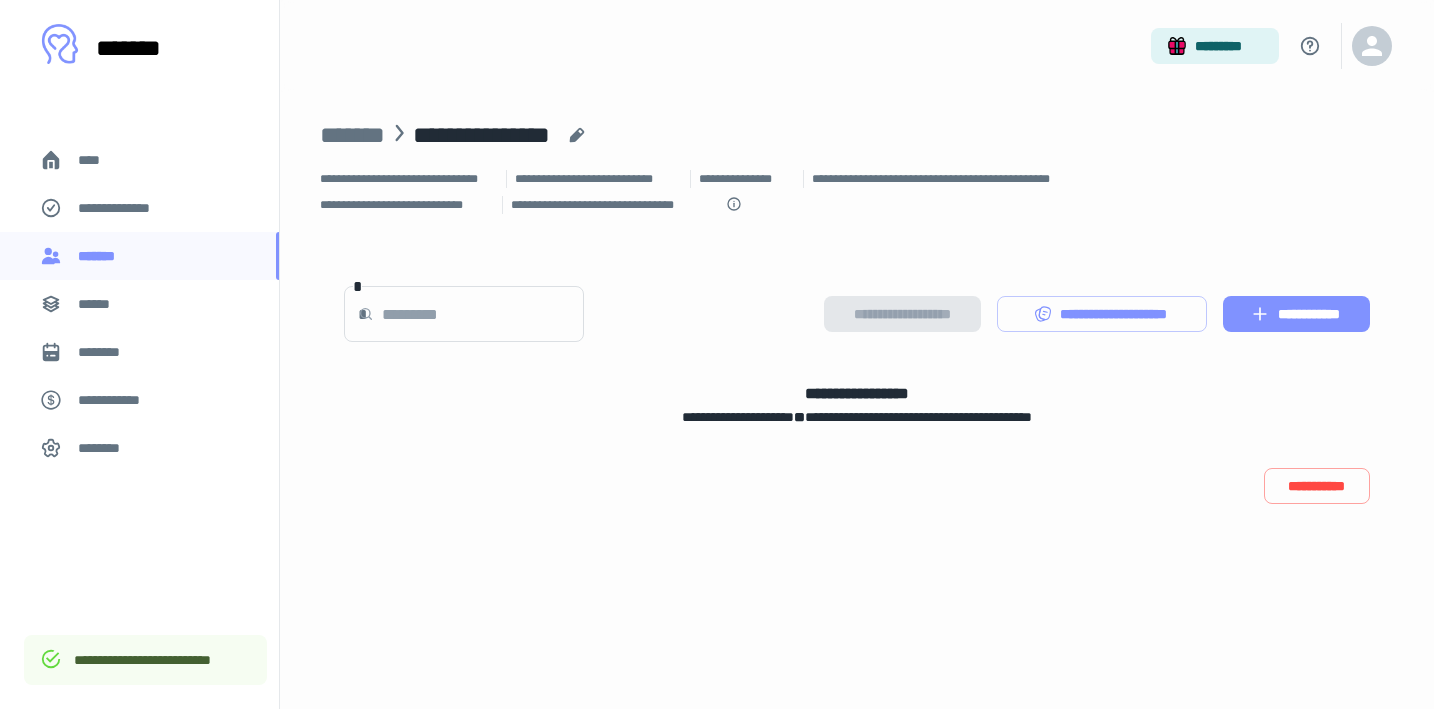 click 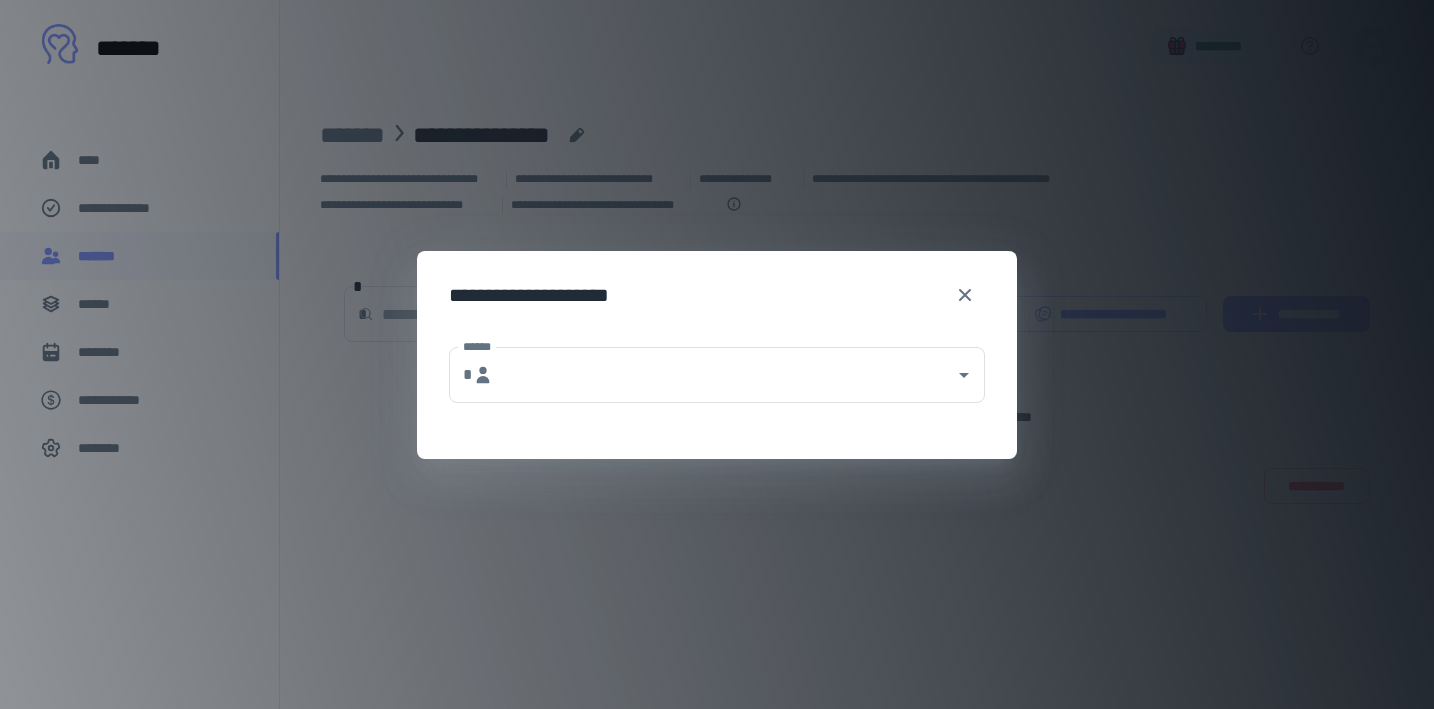 type on "**********" 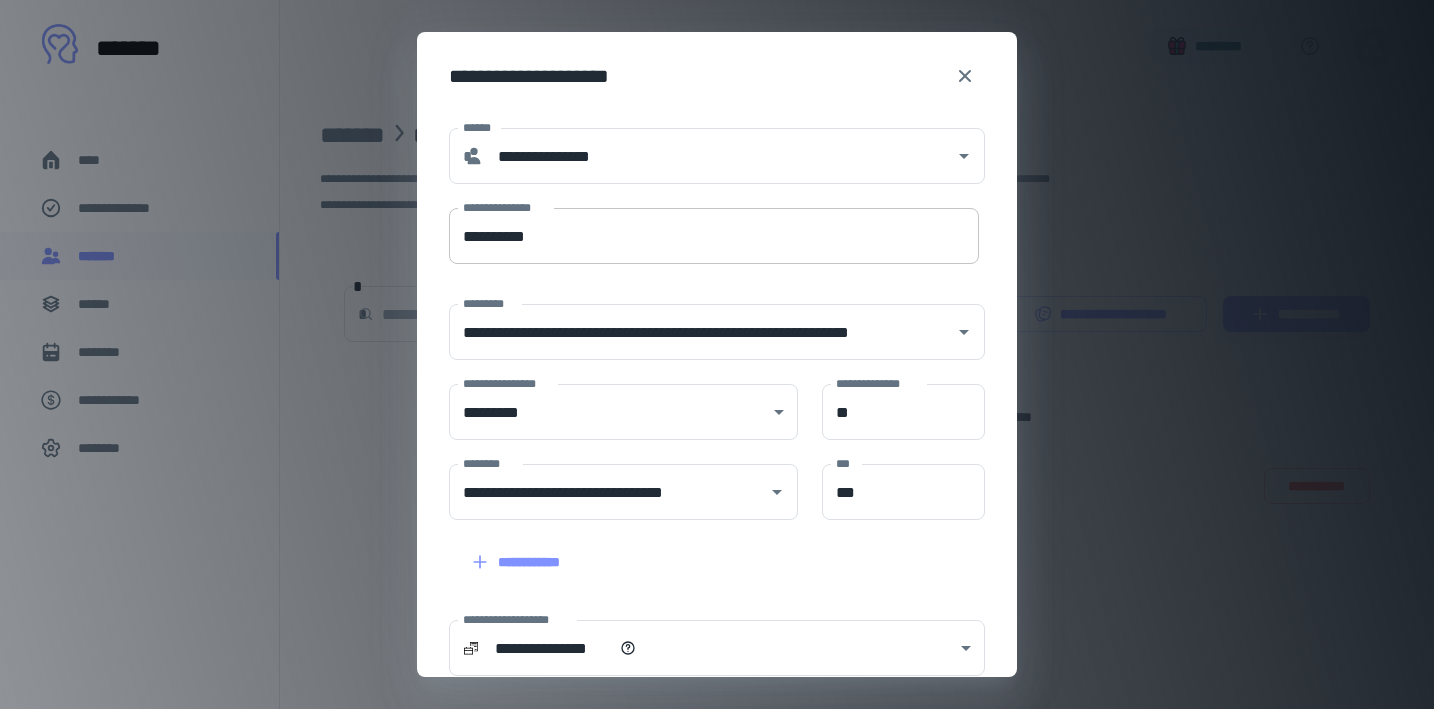click on "**********" at bounding box center (714, 236) 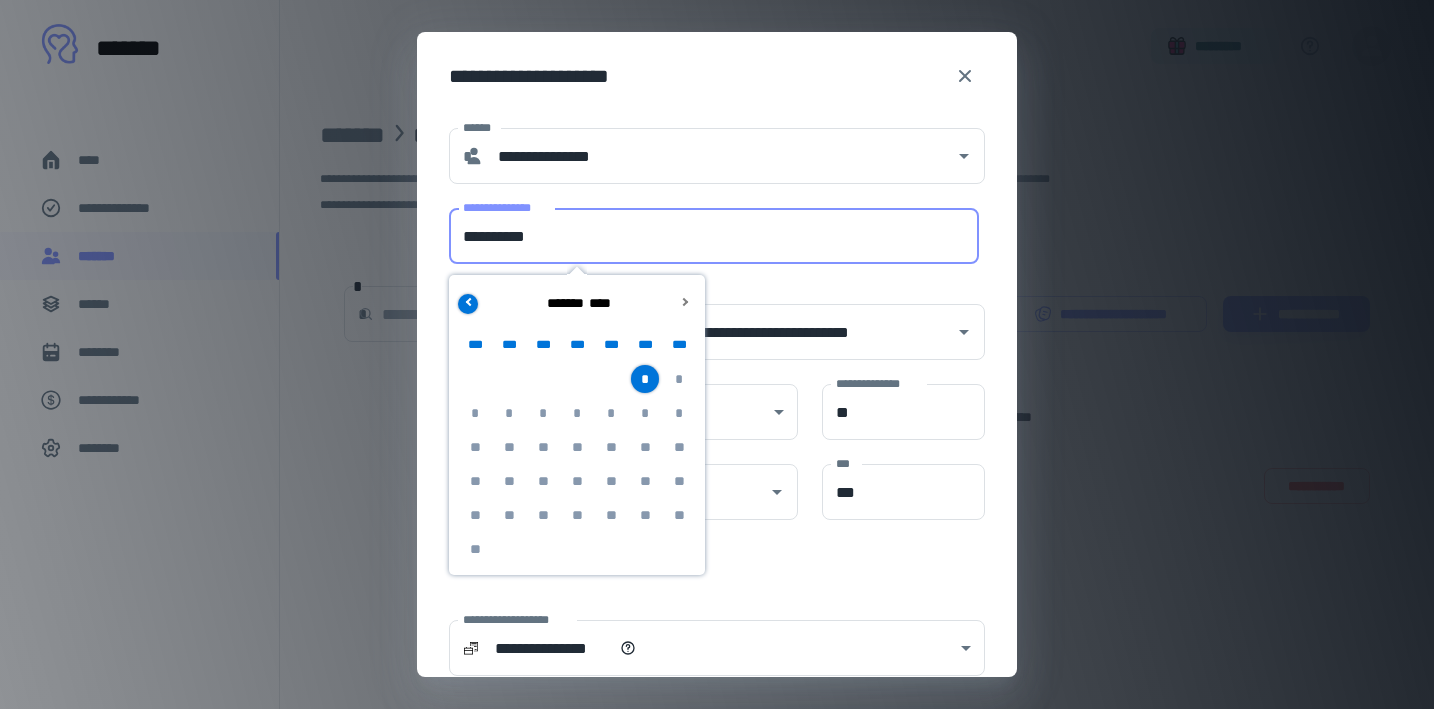 click at bounding box center [468, 304] 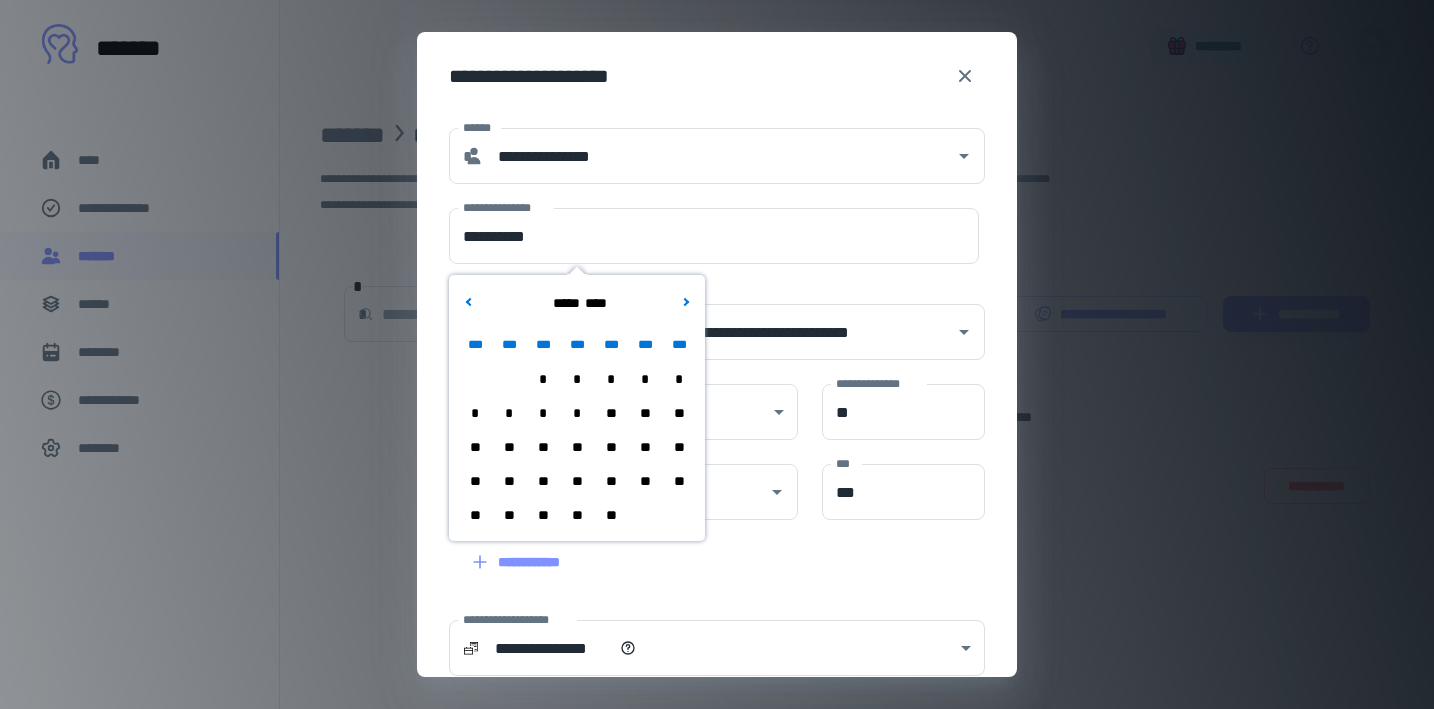 click on "**" at bounding box center (577, 515) 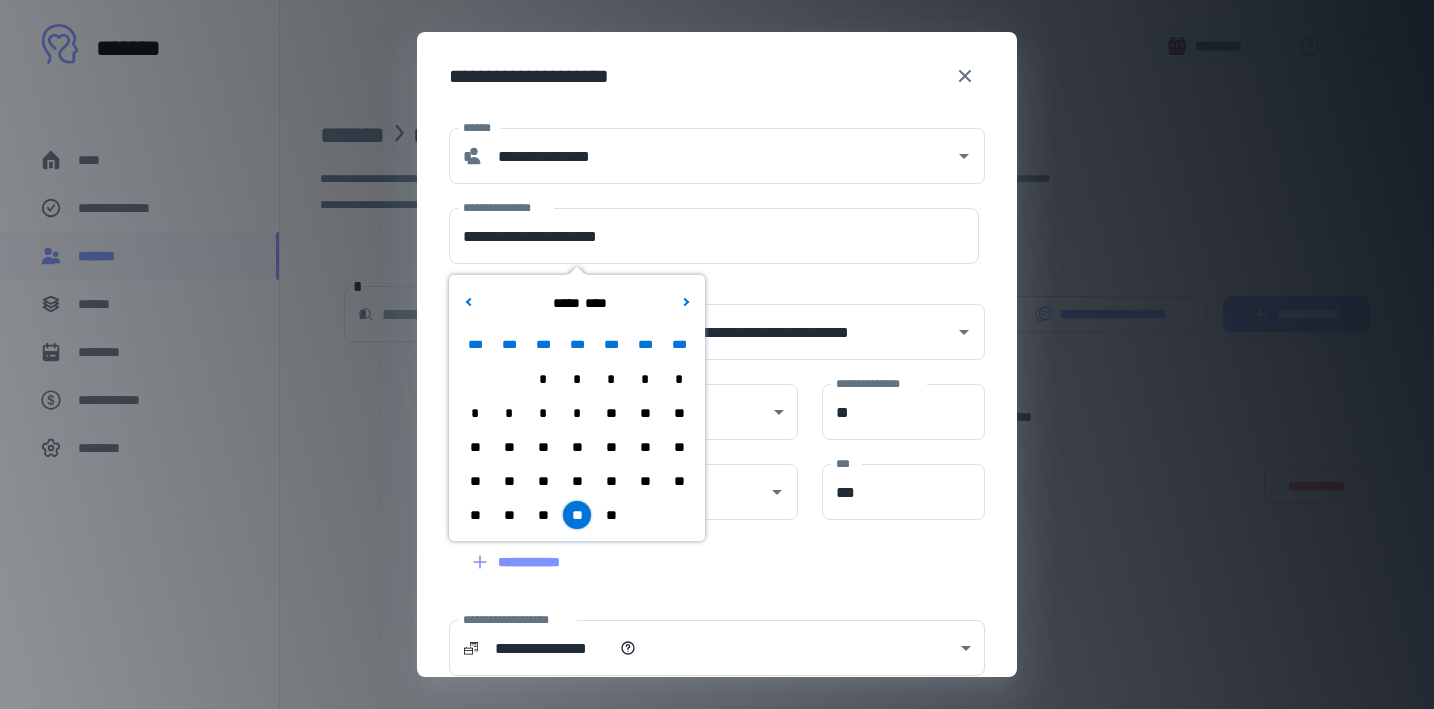 click on "**********" at bounding box center (705, 550) 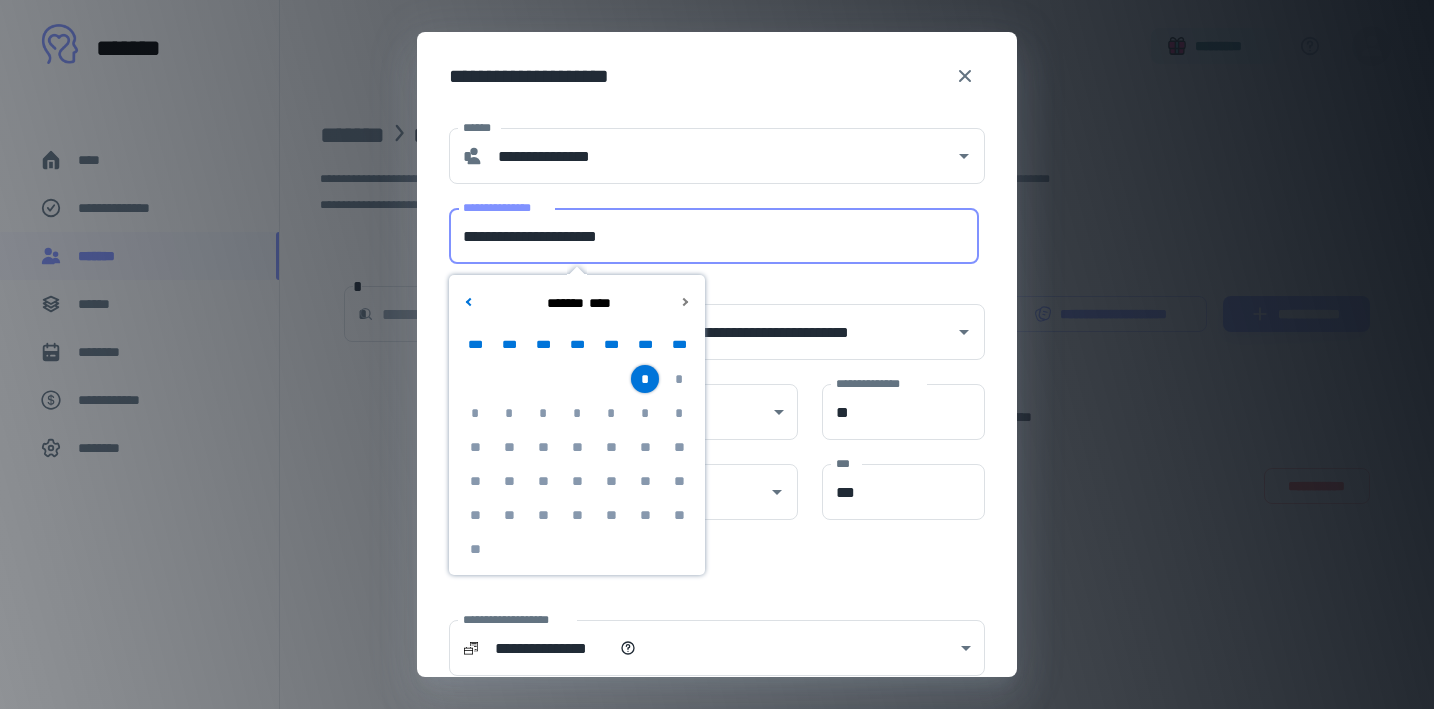 drag, startPoint x: 557, startPoint y: 241, endPoint x: 443, endPoint y: 235, distance: 114.15778 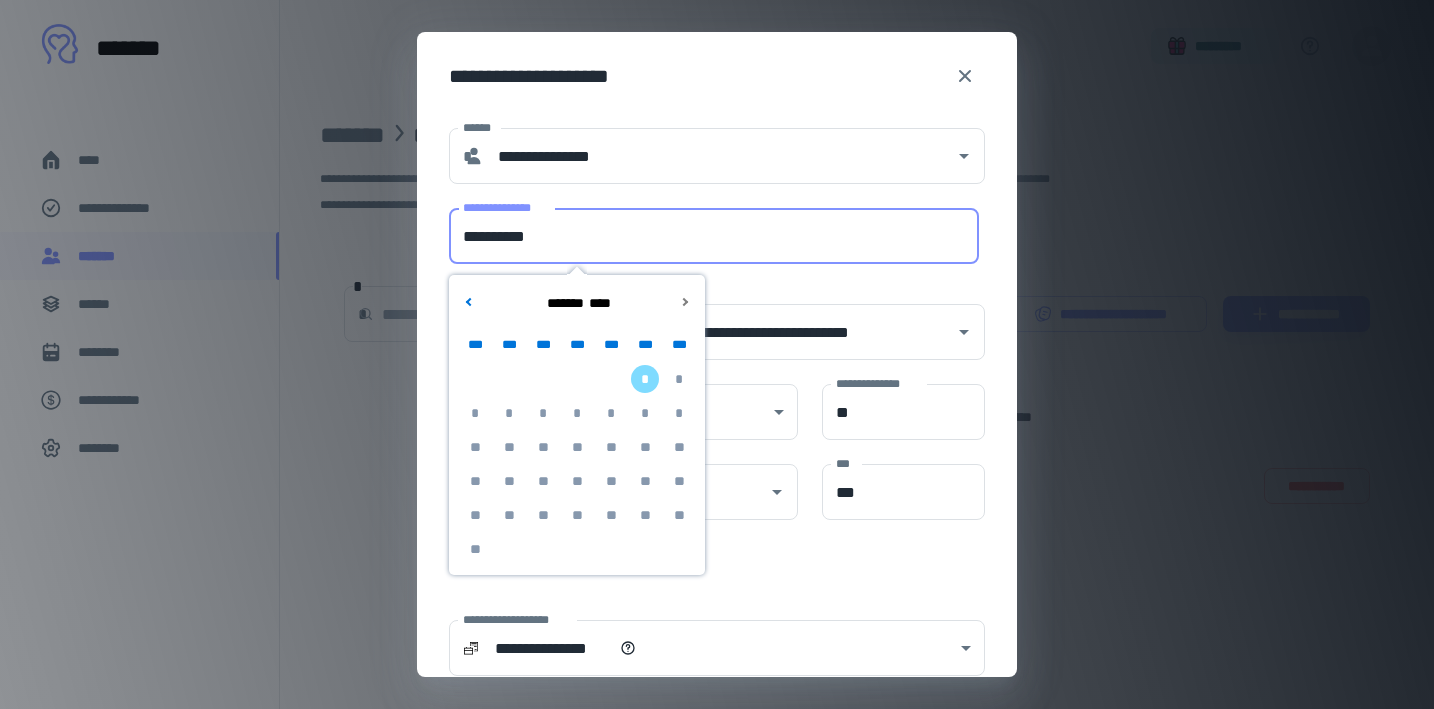 type on "**********" 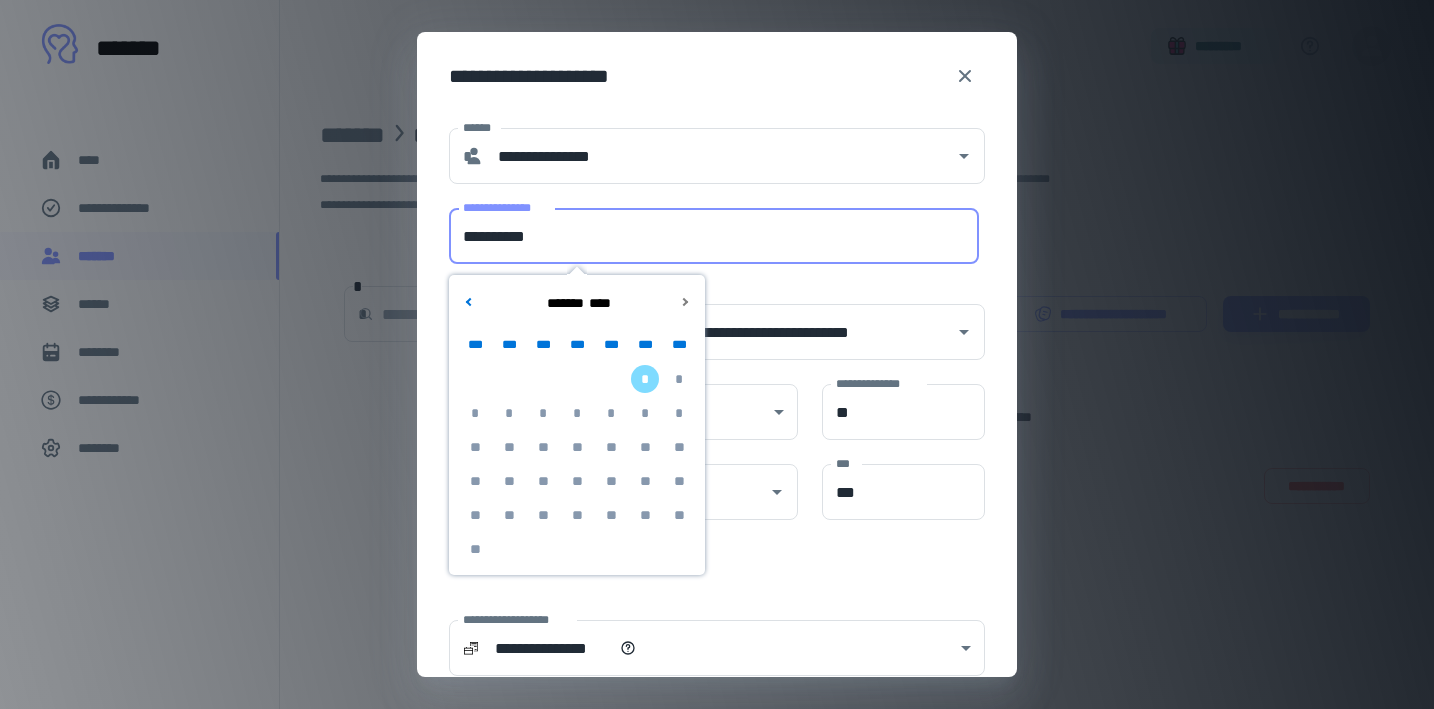 click on "**********" at bounding box center (717, 590) 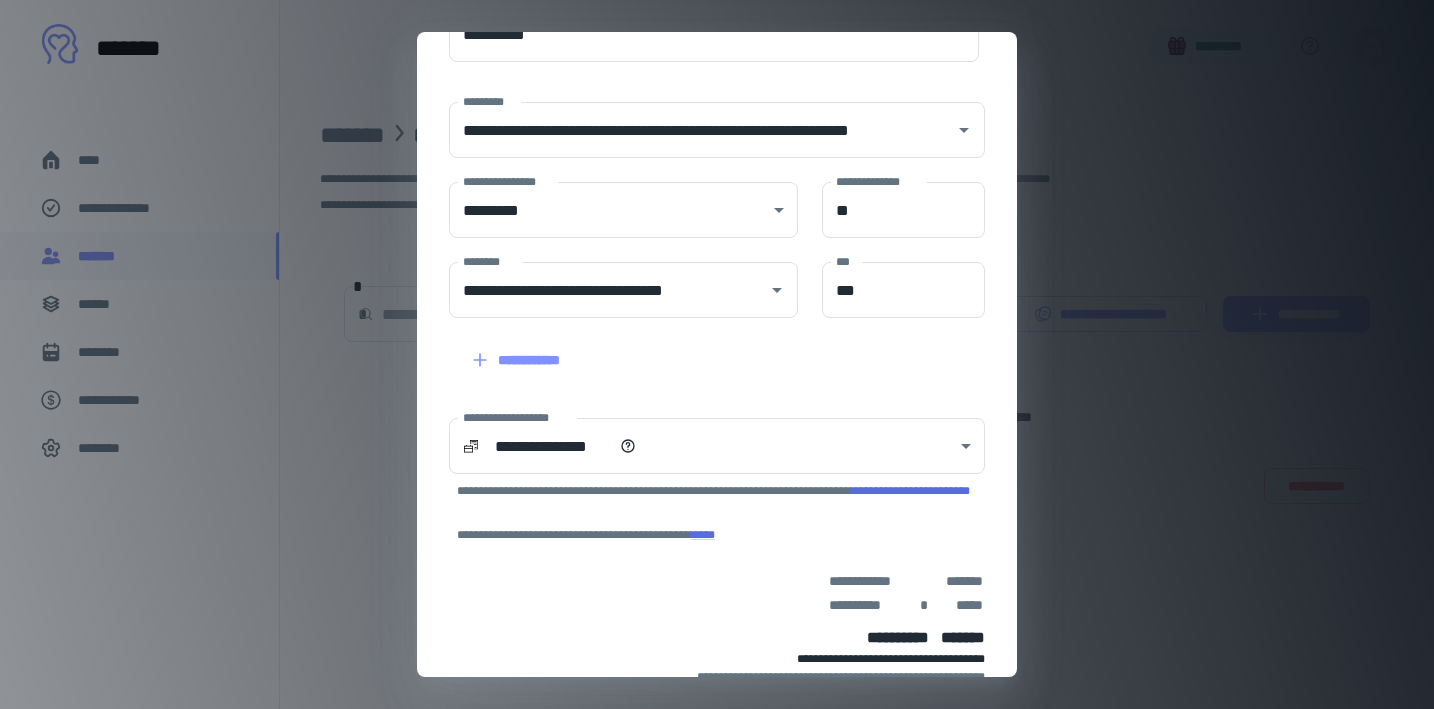scroll, scrollTop: 287, scrollLeft: 0, axis: vertical 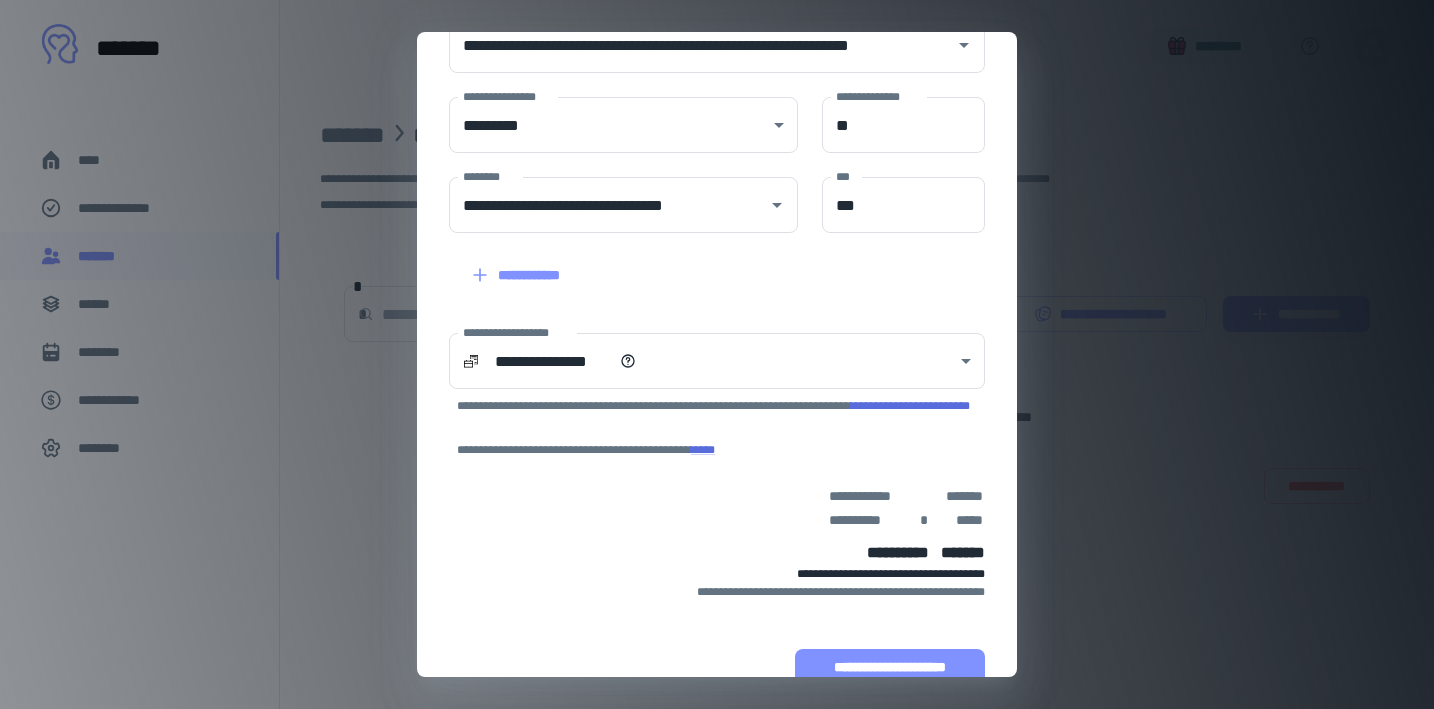 click on "**********" at bounding box center (890, 667) 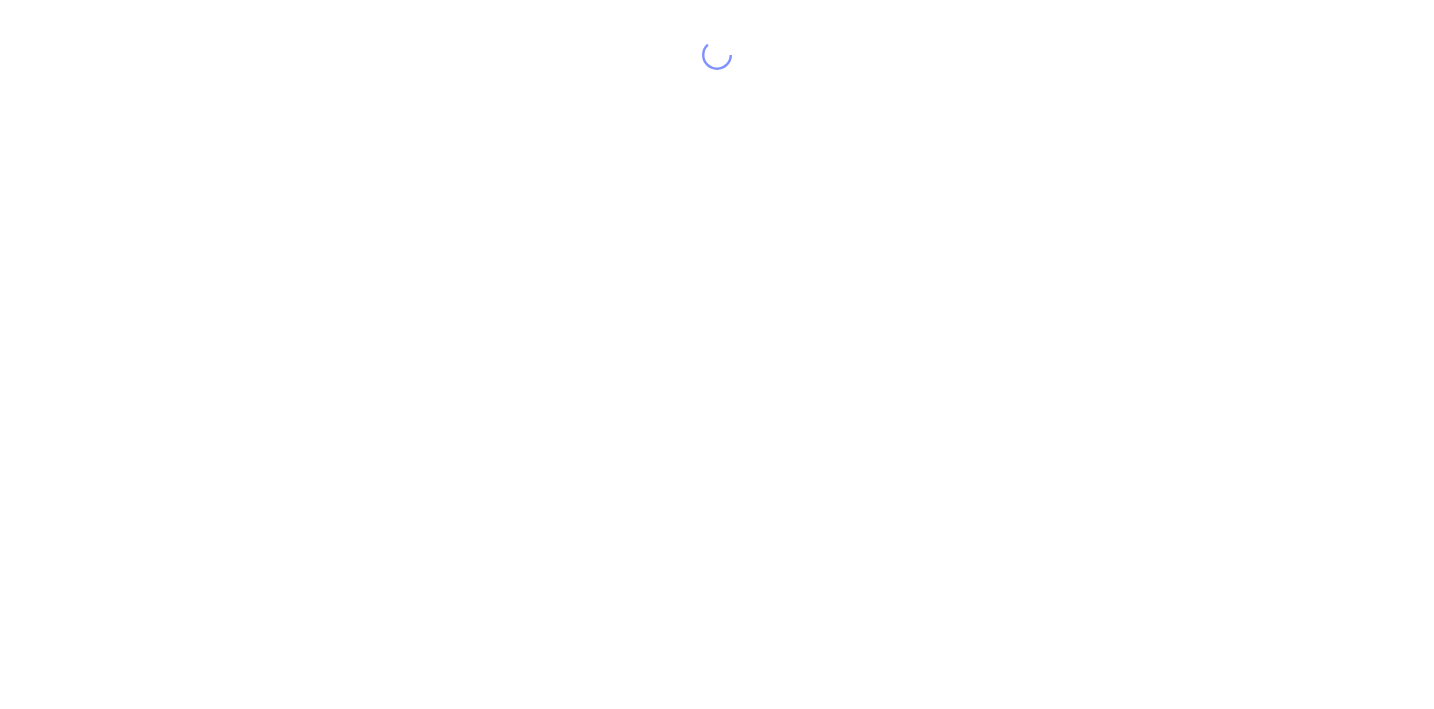 scroll, scrollTop: 0, scrollLeft: 0, axis: both 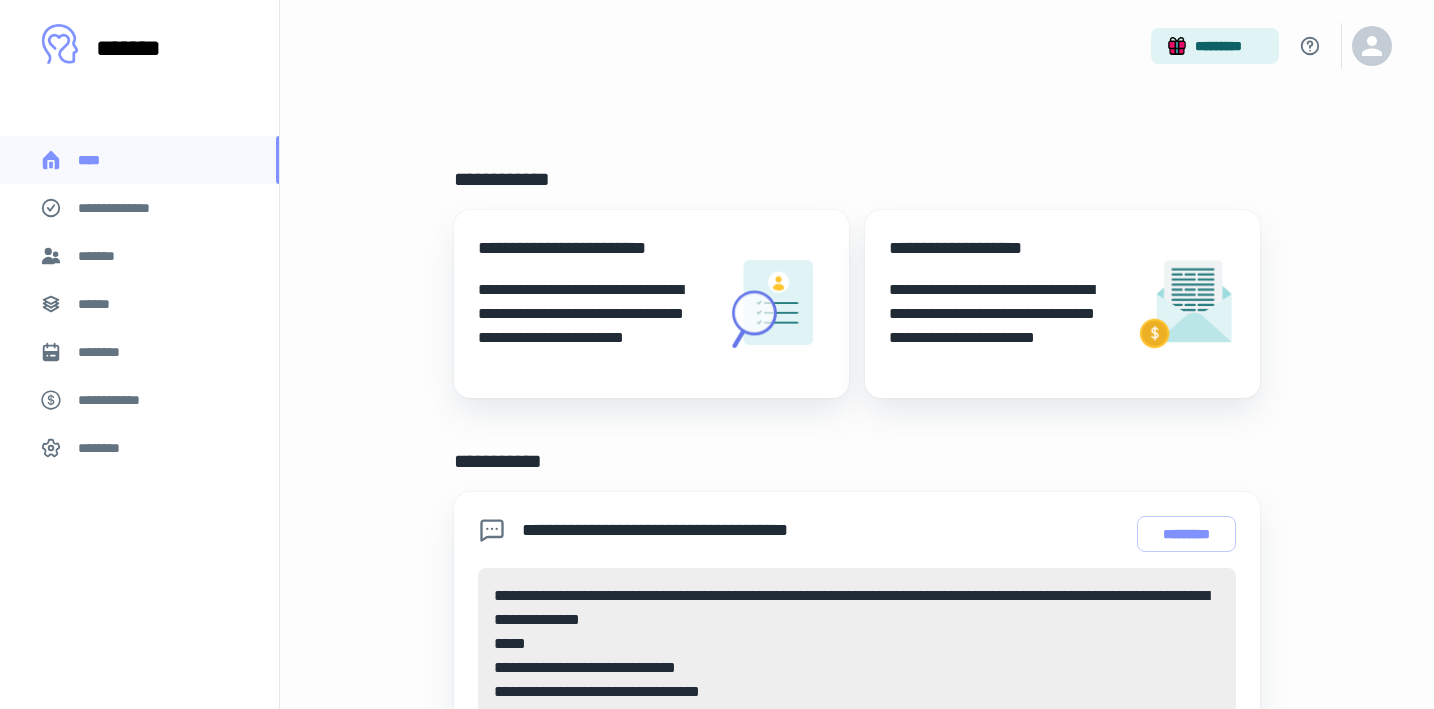 click on "*******" at bounding box center [101, 256] 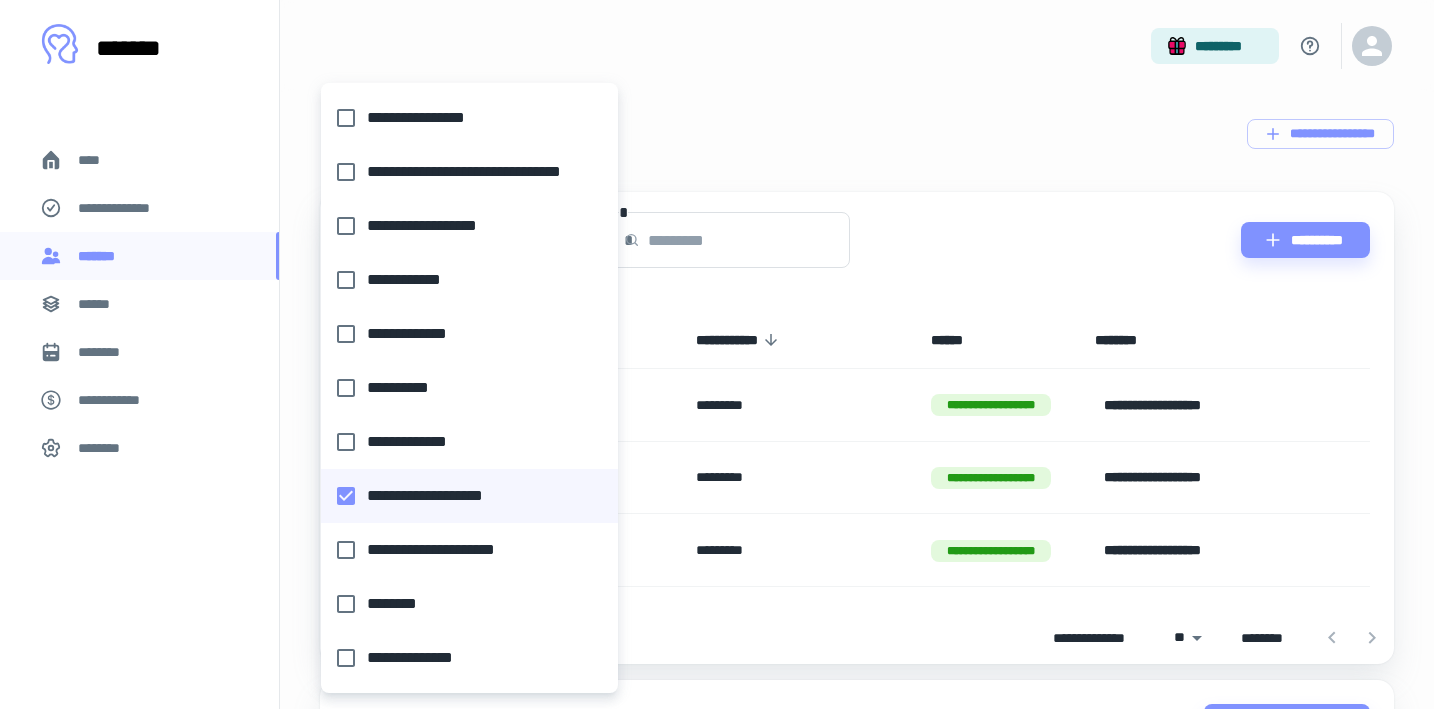 click on "[FIRST_NAME] [LAST_NAME] [EMAIL_ADDRESS] [PHONE_NUMBER] [STREET_ADDRESS] [CITY] [STATE] [POSTAL_CODE] [COUNTRY] [DATE_OF_BIRTH] [AGE] [CREDIT_CARD_NUMBER] [EXPIRY_DATE] [CVV] [PASSPORT_NUMBER] [DRIVER_LICENSE_NUMBER] [SOCIAL_SECURITY_NUMBER] [NAME] [ADDRESS] [PHONE] [EMAIL] [CREDIT_CARD] [EXPIRY] [CVV] [PASSPORT] [LICENSE] [SSN]" at bounding box center (717, 354) 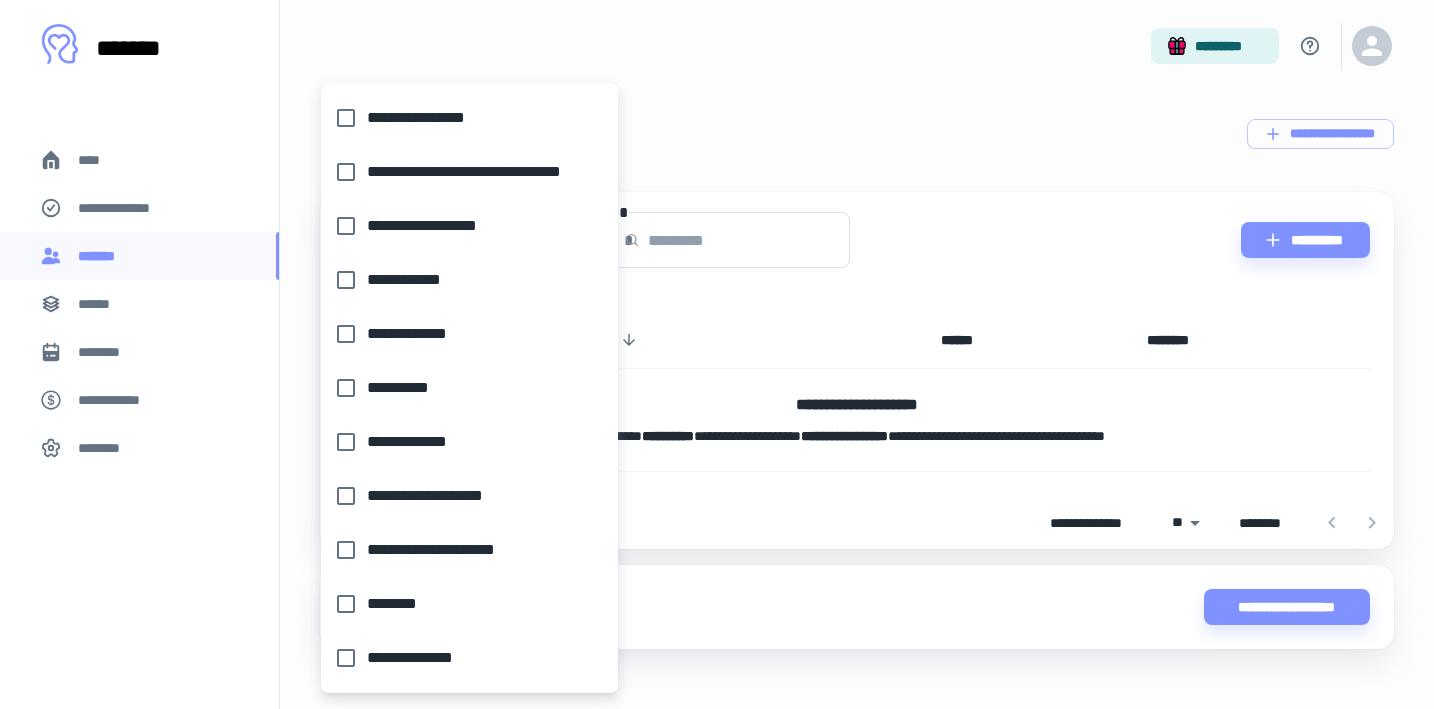 type on "**********" 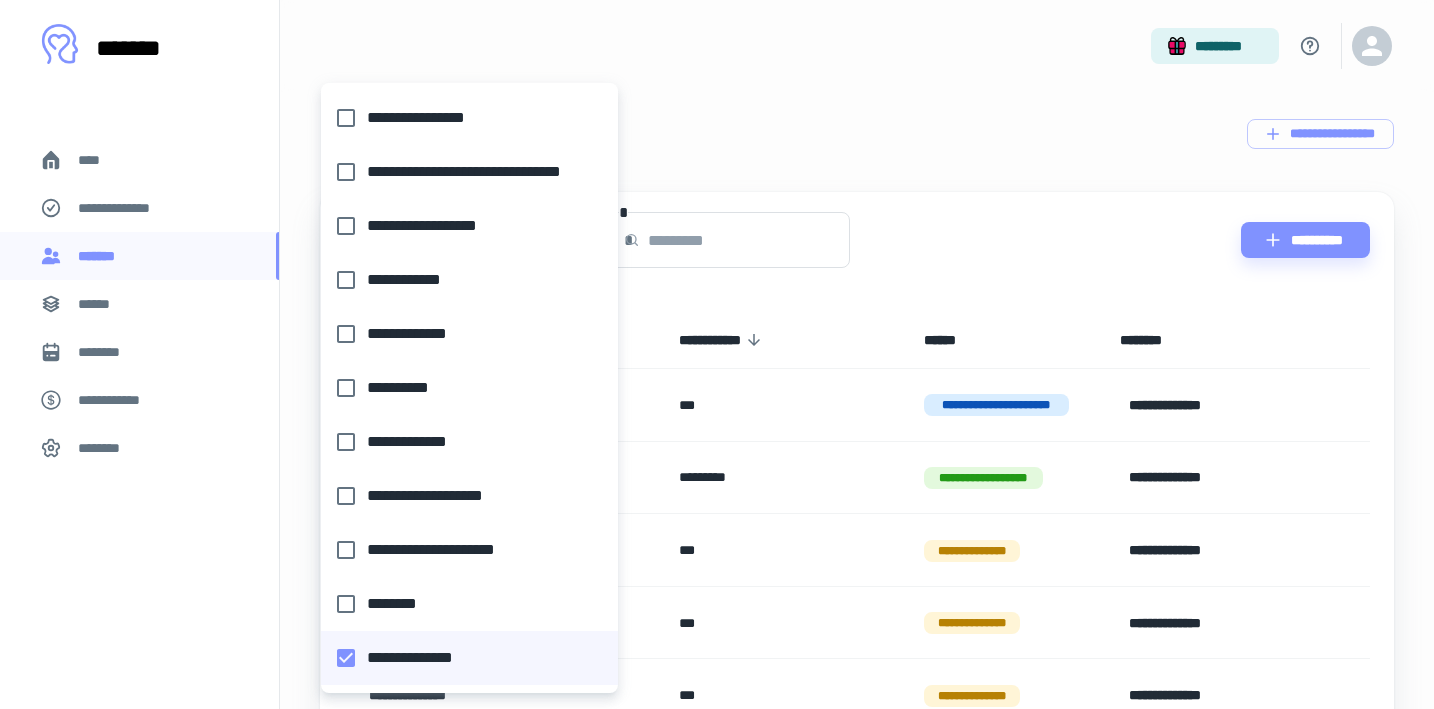 click at bounding box center (717, 354) 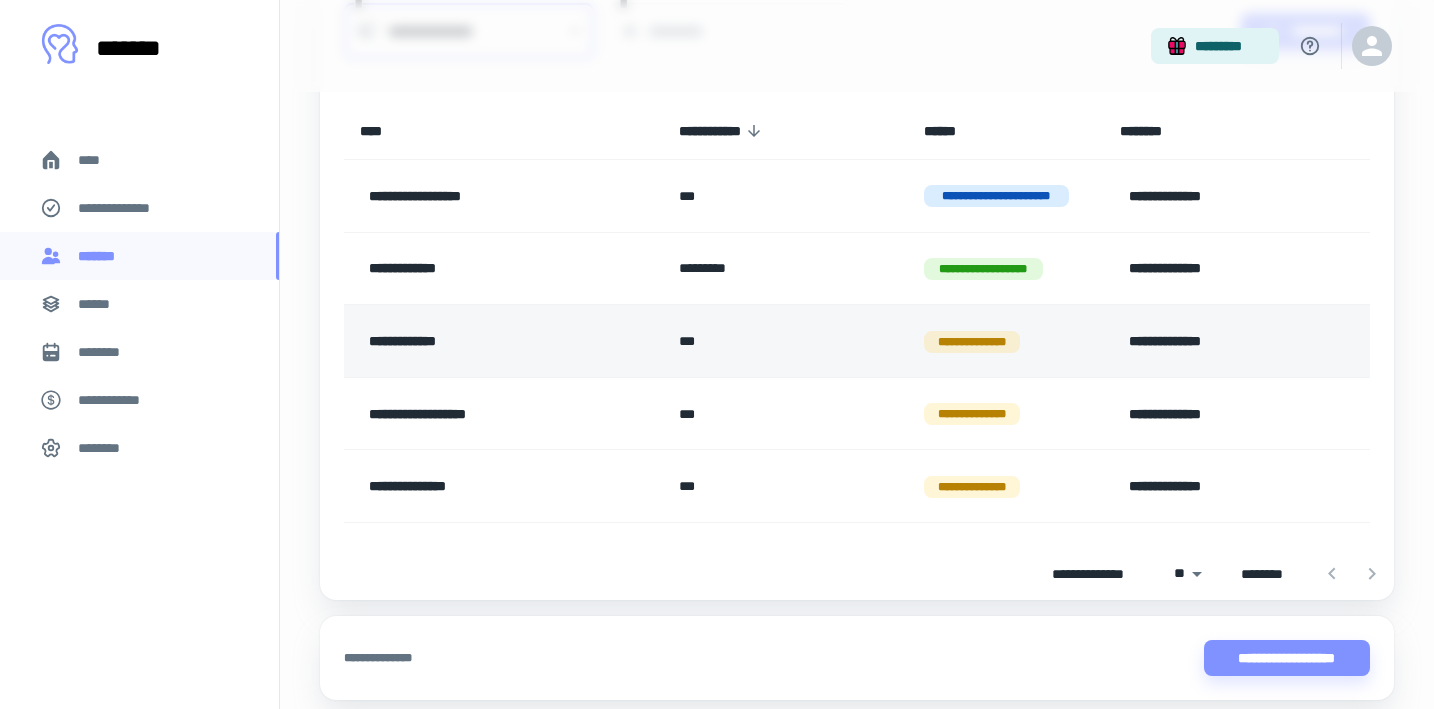 scroll, scrollTop: 211, scrollLeft: 0, axis: vertical 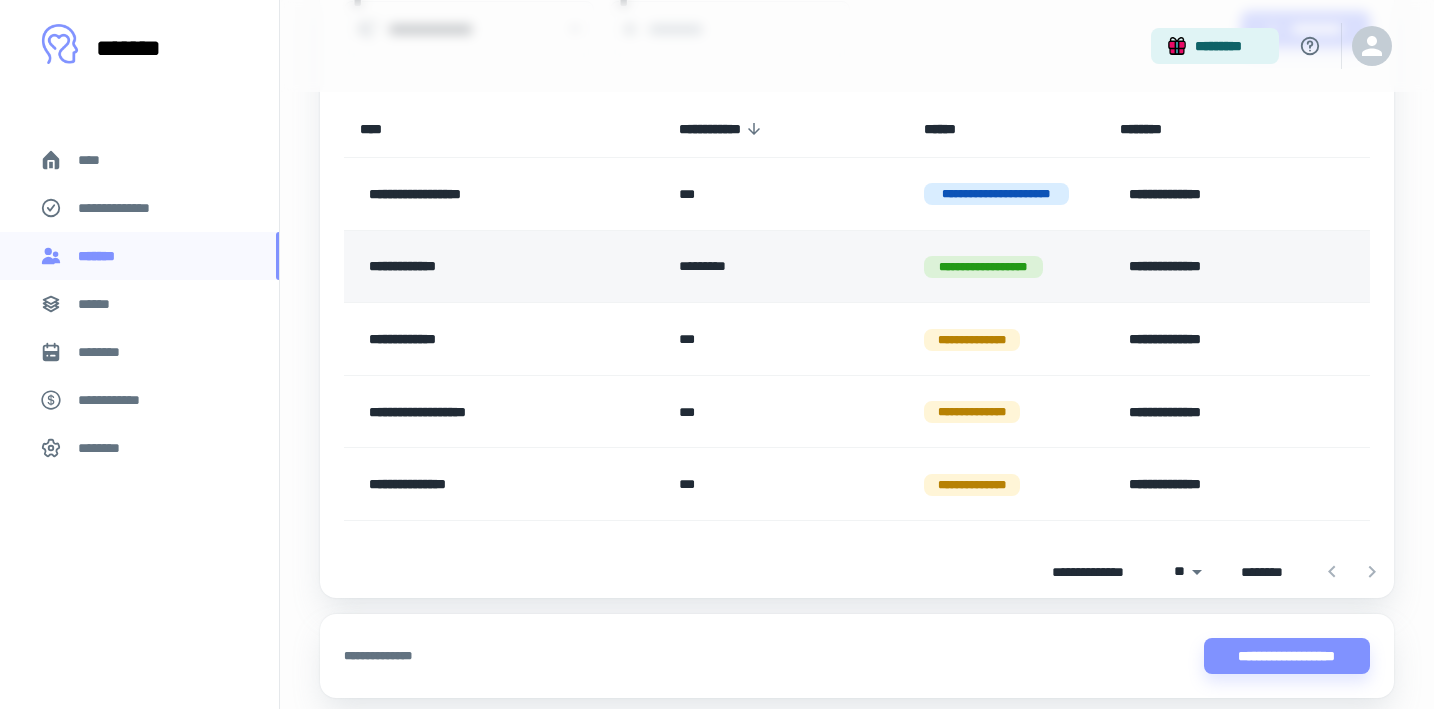 click on "*********" at bounding box center (785, 266) 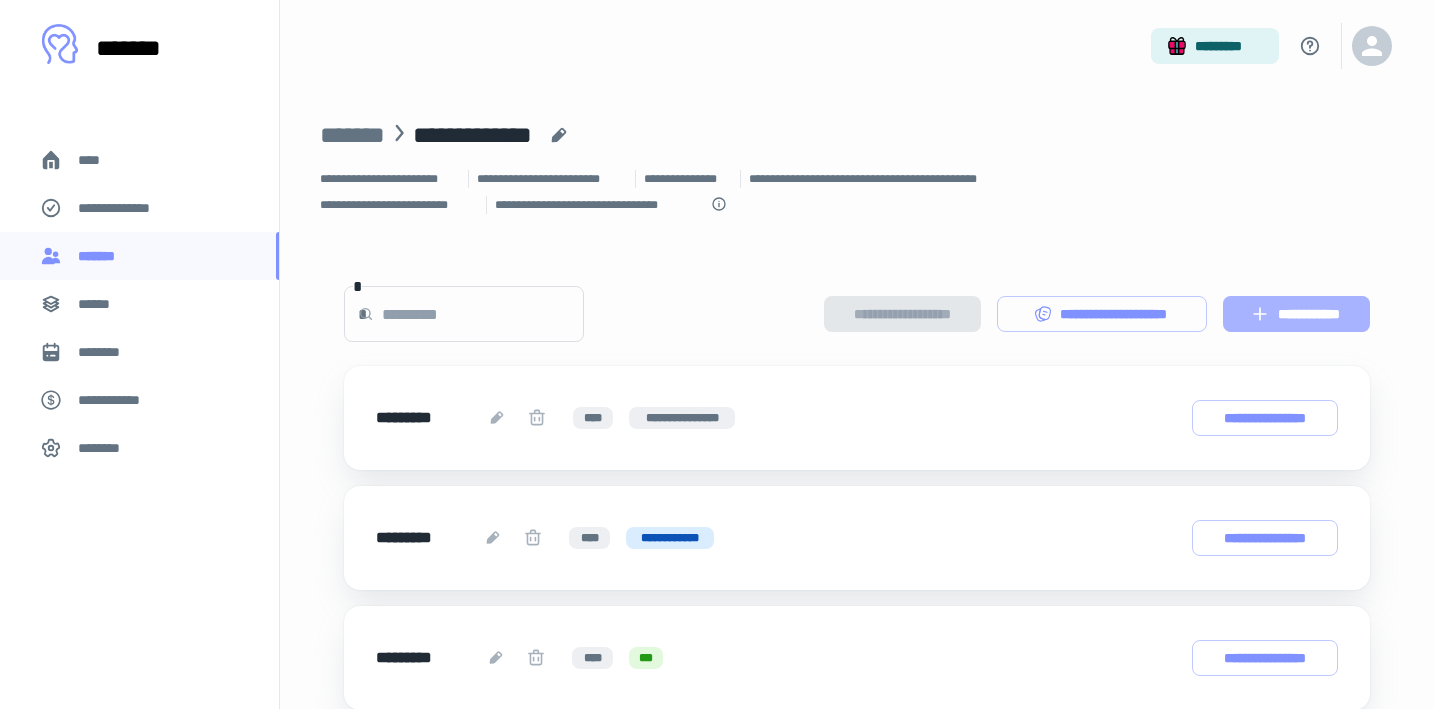 click on "**********" at bounding box center [1296, 314] 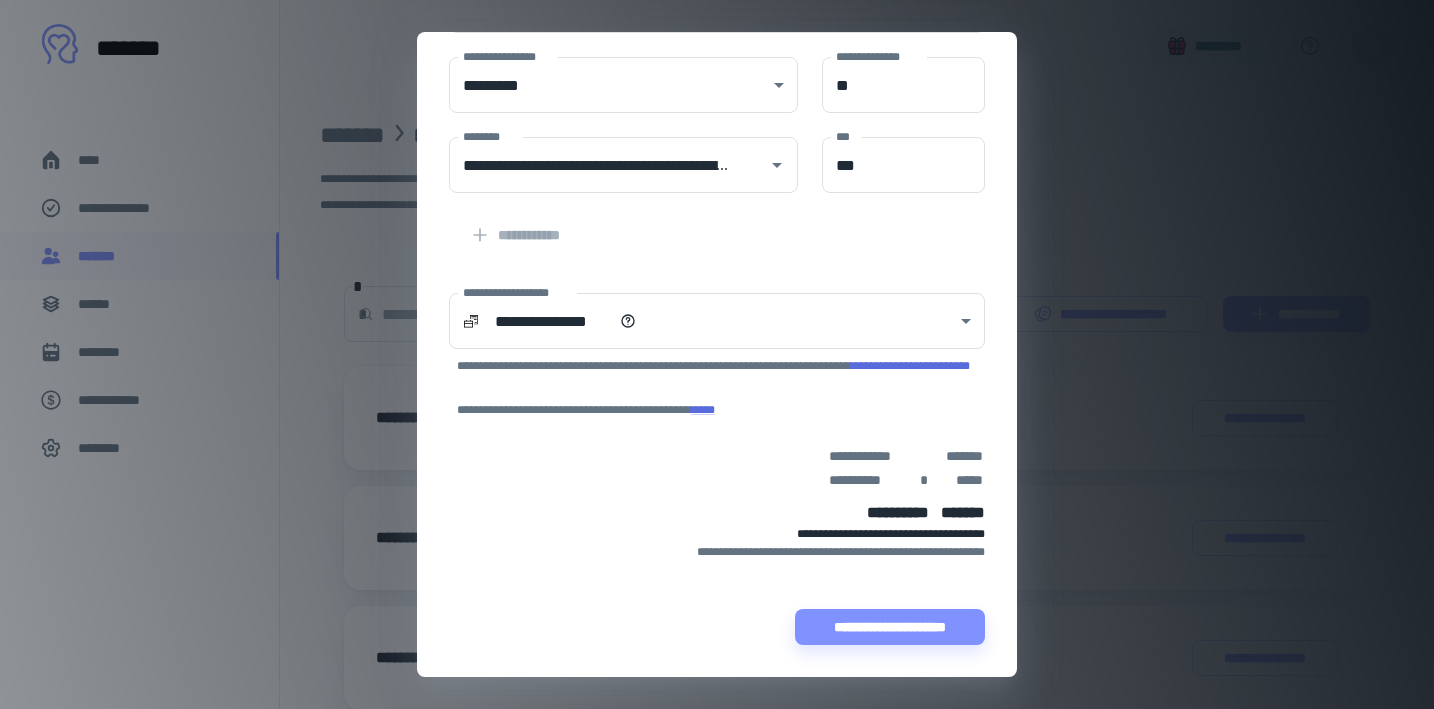 scroll, scrollTop: 327, scrollLeft: 0, axis: vertical 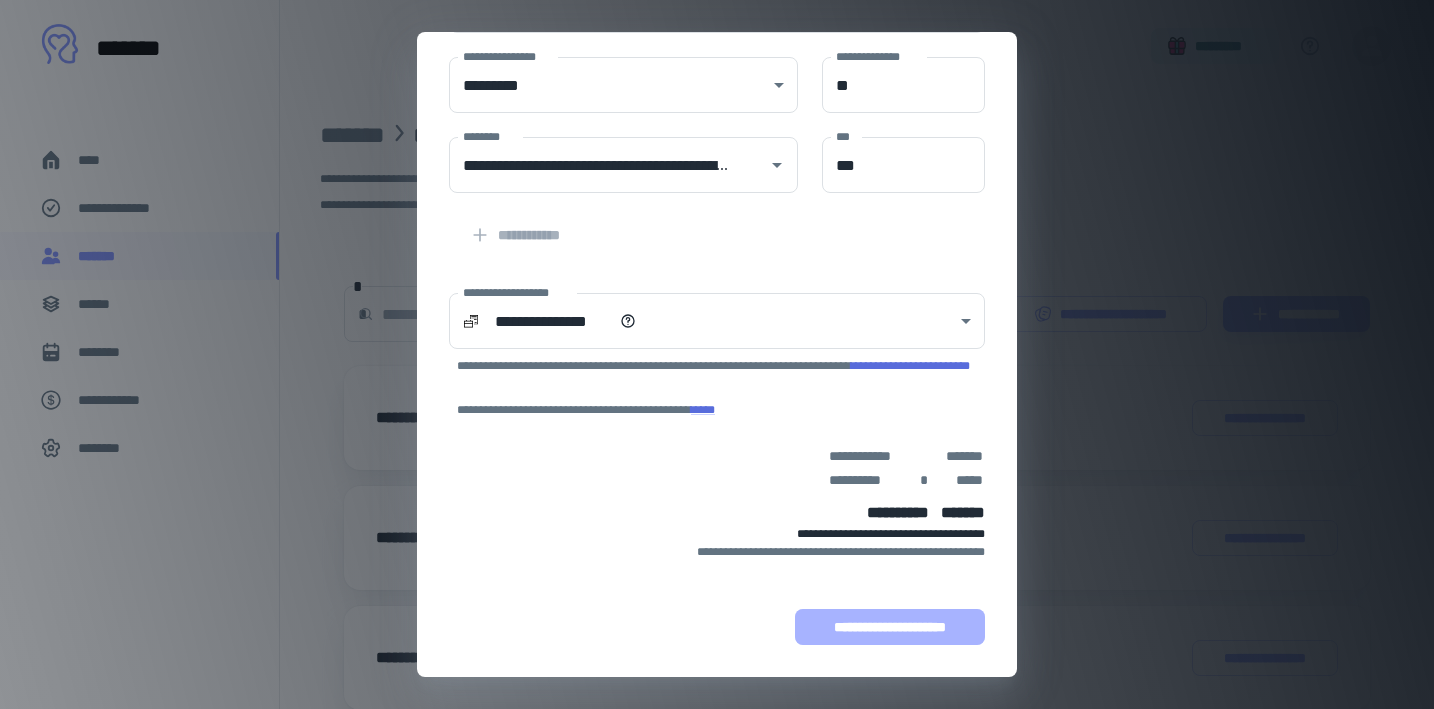 click on "**********" at bounding box center [890, 627] 